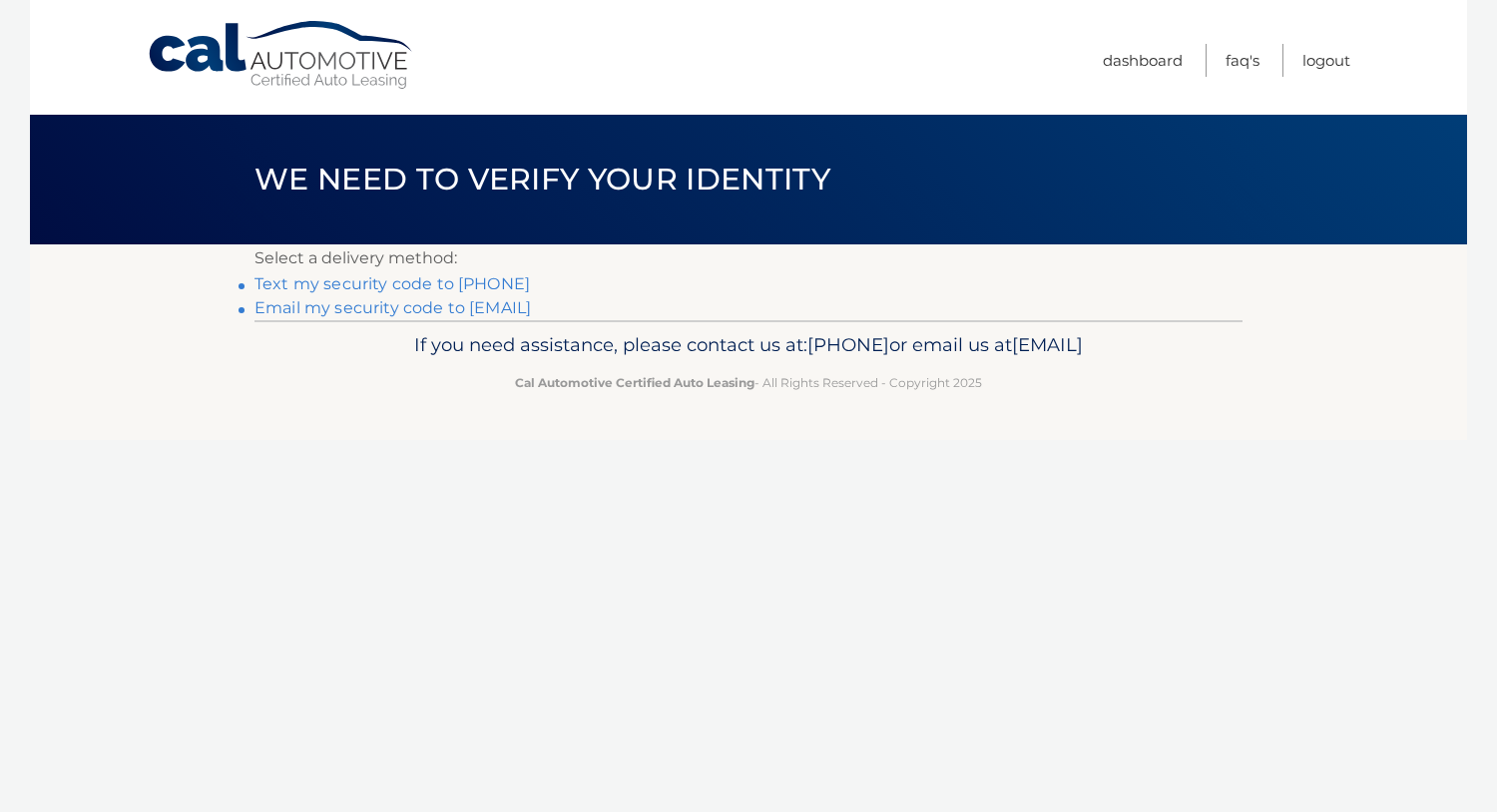 scroll, scrollTop: 0, scrollLeft: 0, axis: both 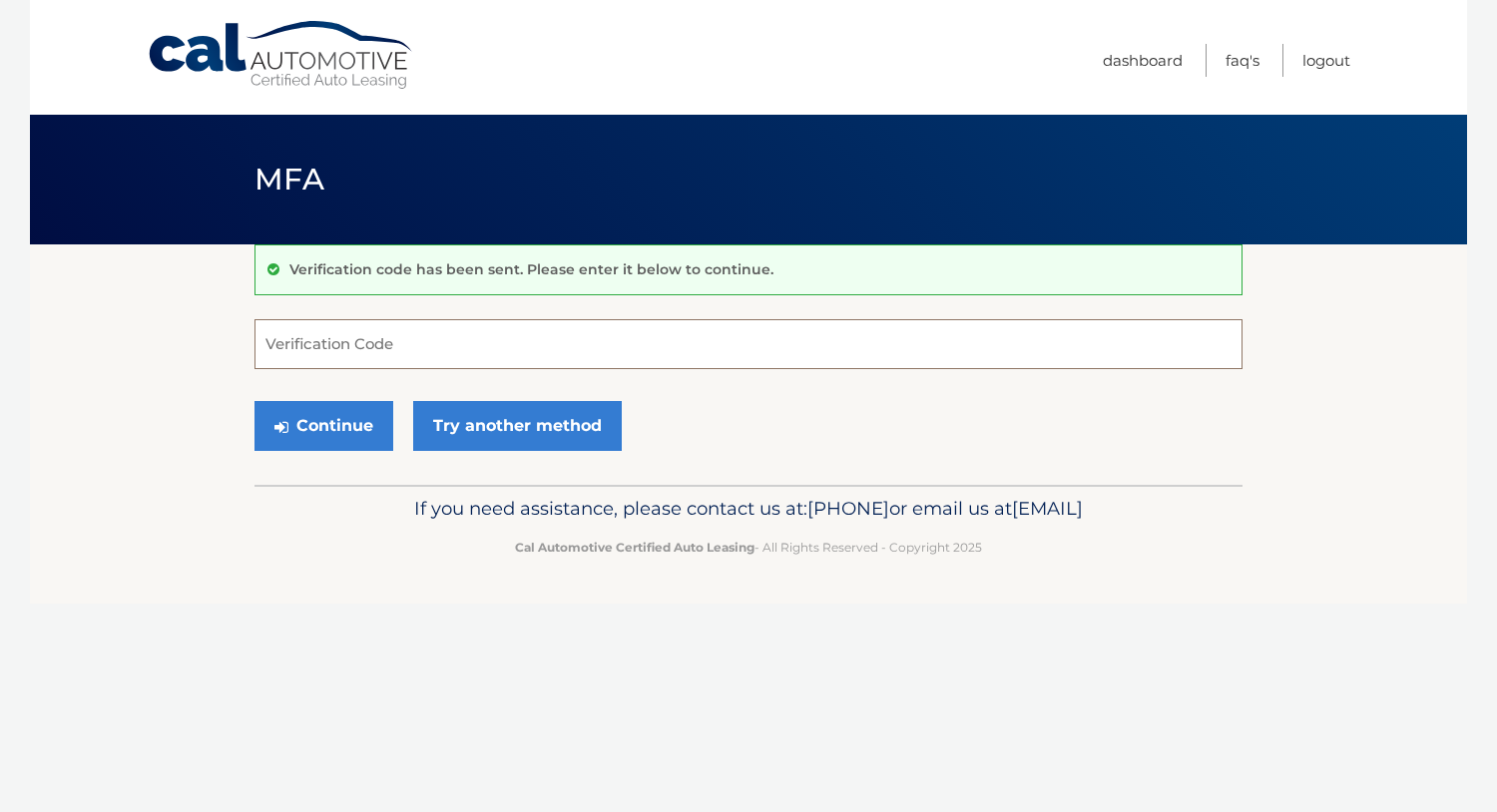 click on "Verification Code" at bounding box center (748, 344) 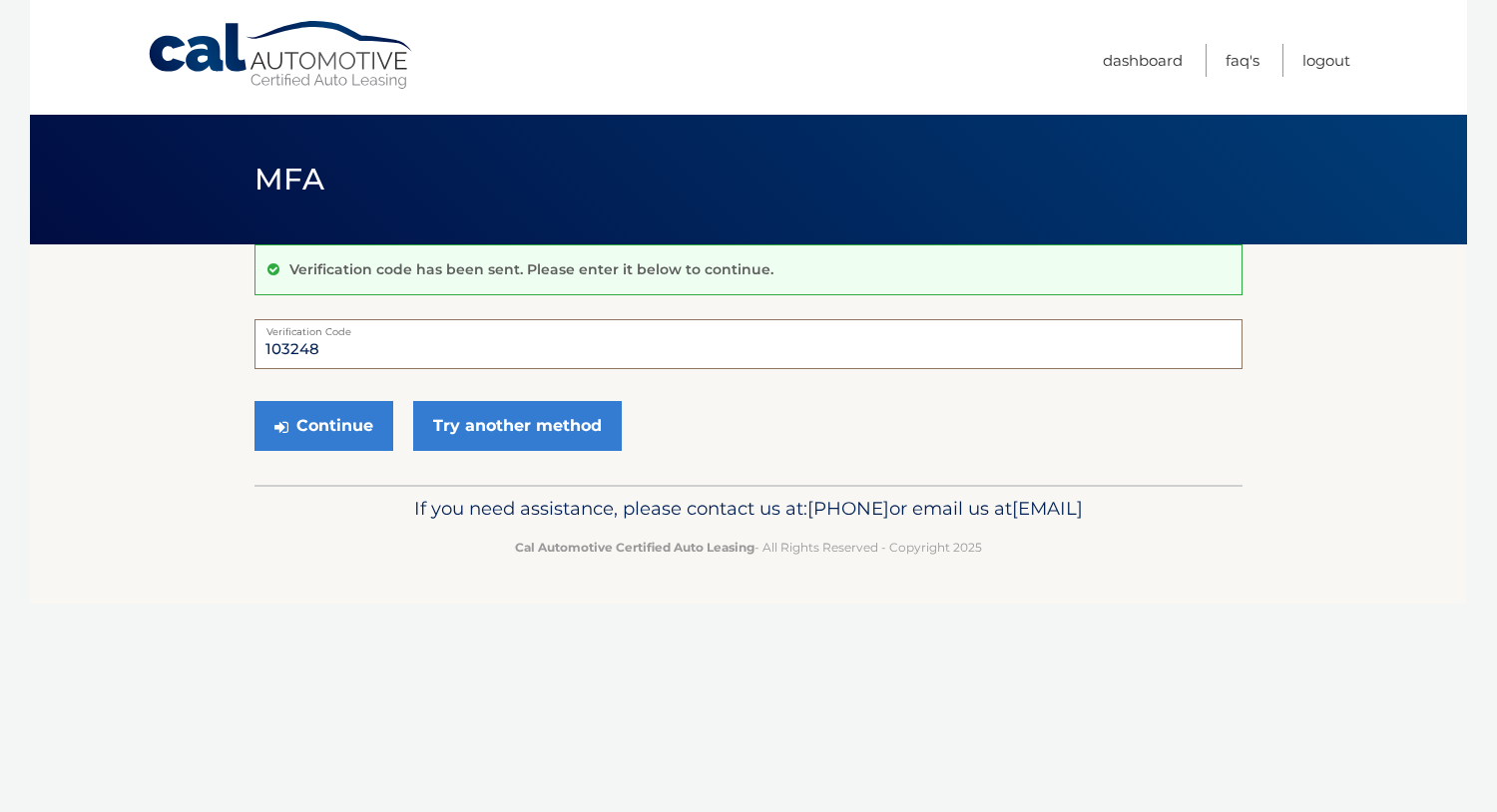 click on "103248" at bounding box center [748, 344] 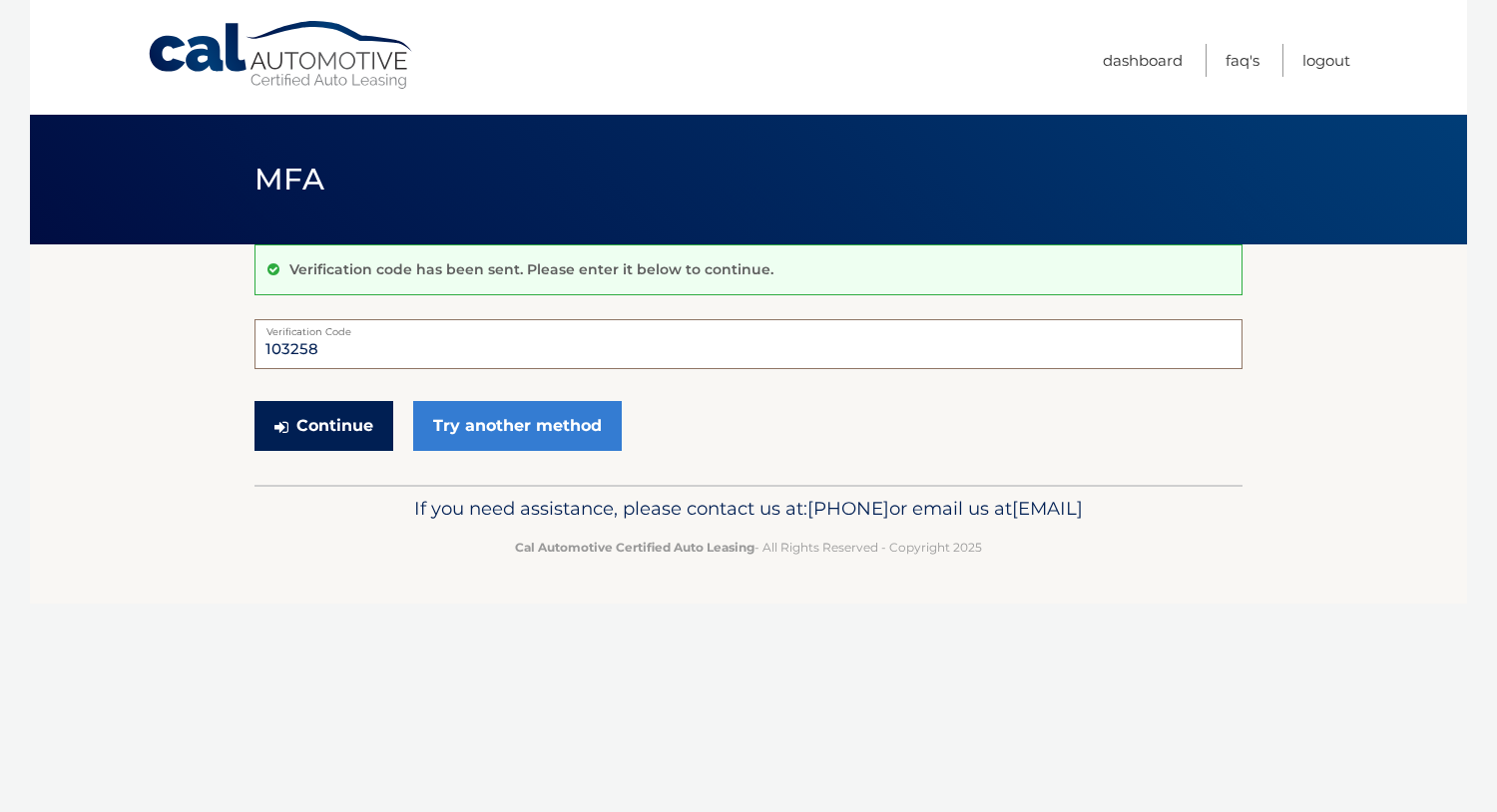 type on "103258" 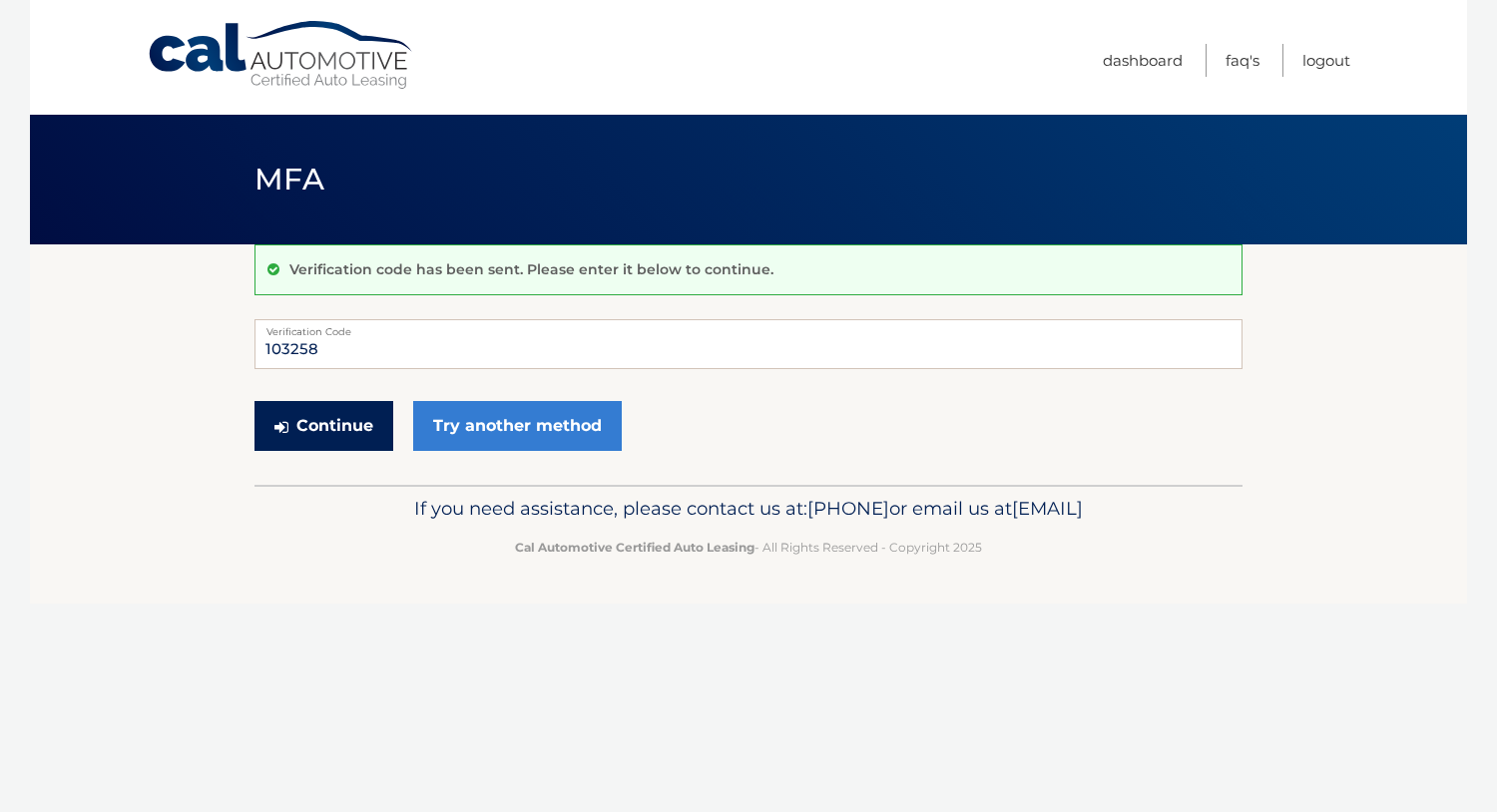 click on "Continue" at bounding box center [323, 426] 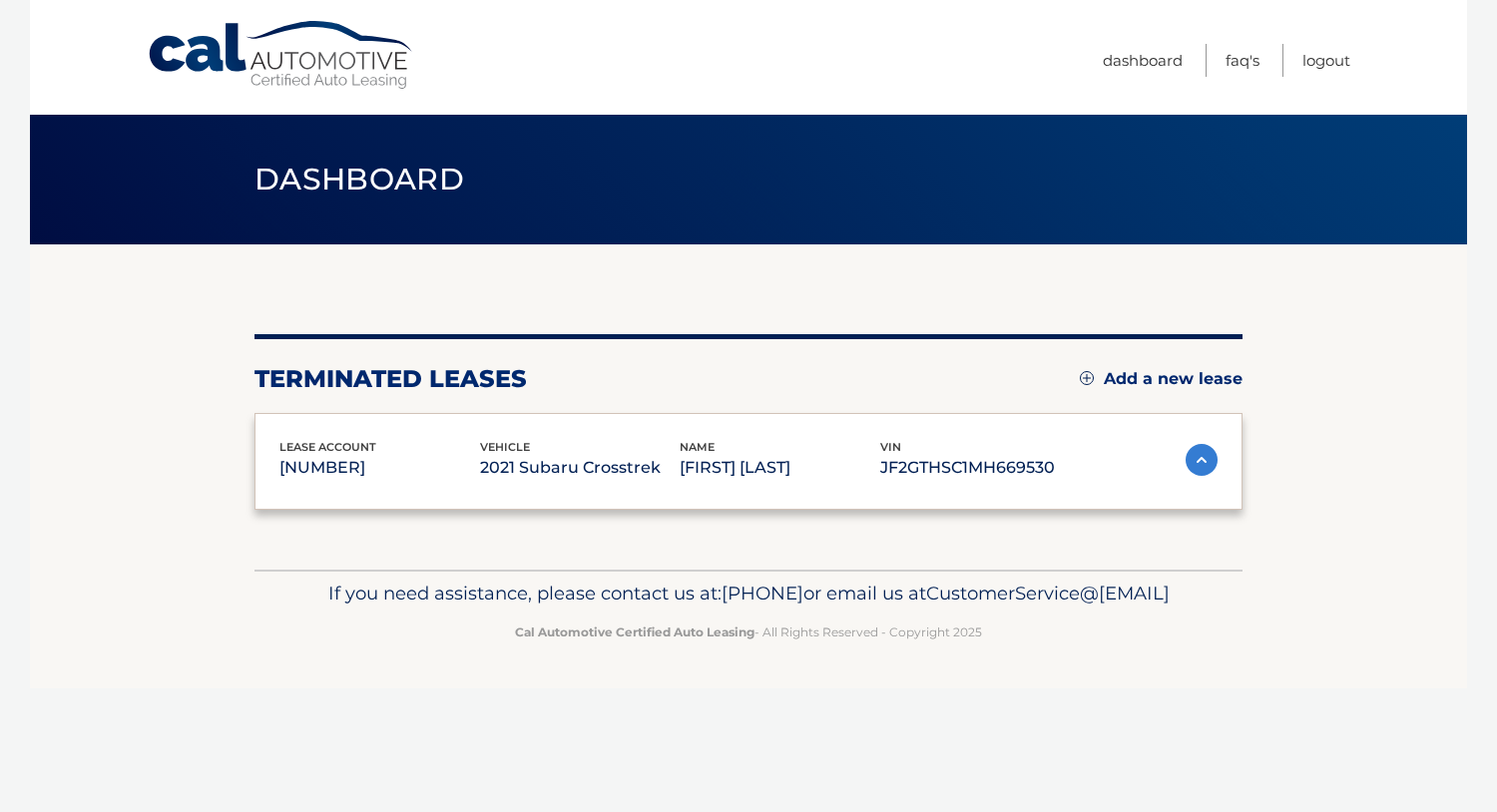 scroll, scrollTop: 0, scrollLeft: 0, axis: both 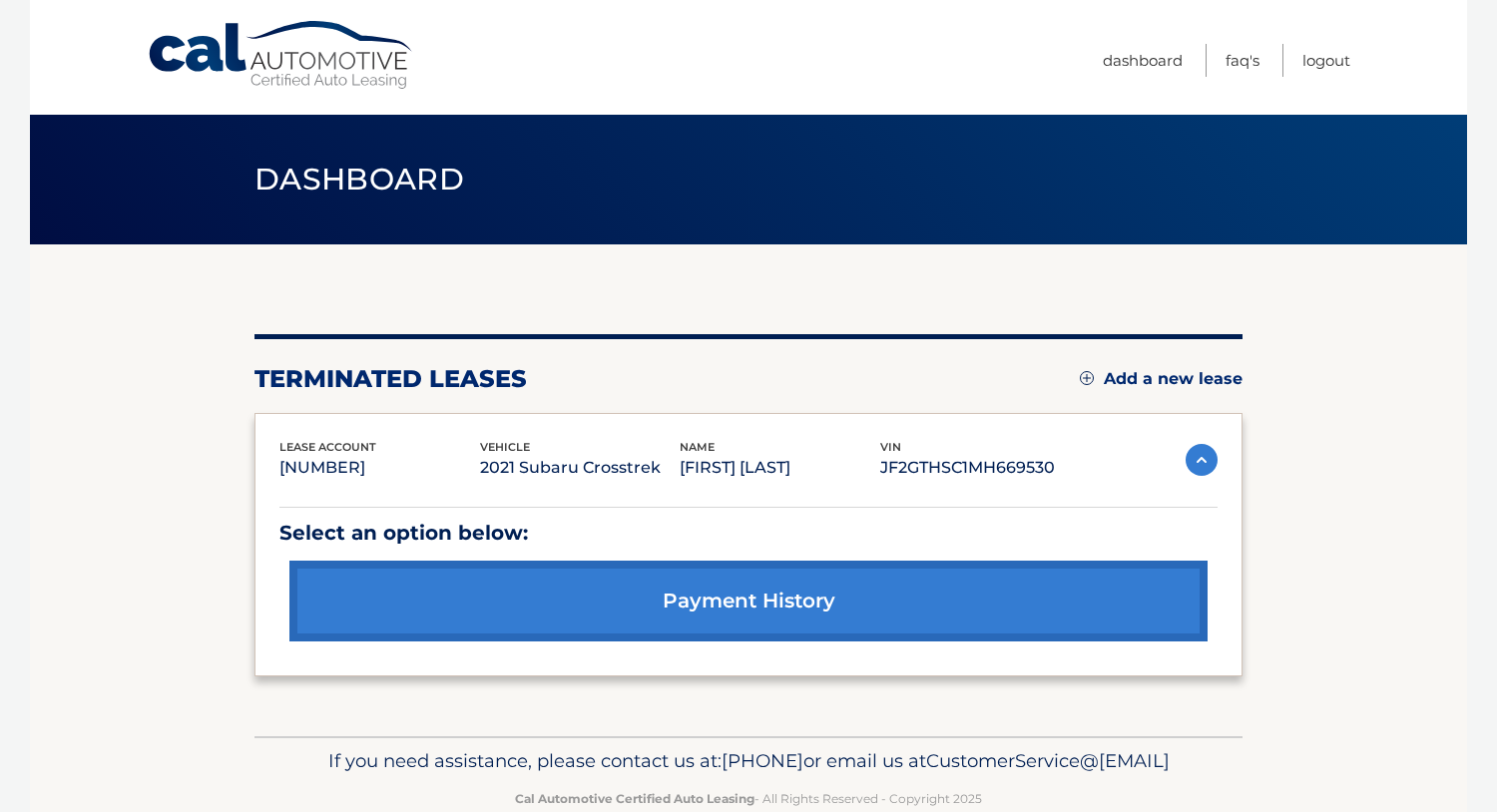 click on "Add a new lease" at bounding box center [1161, 379] 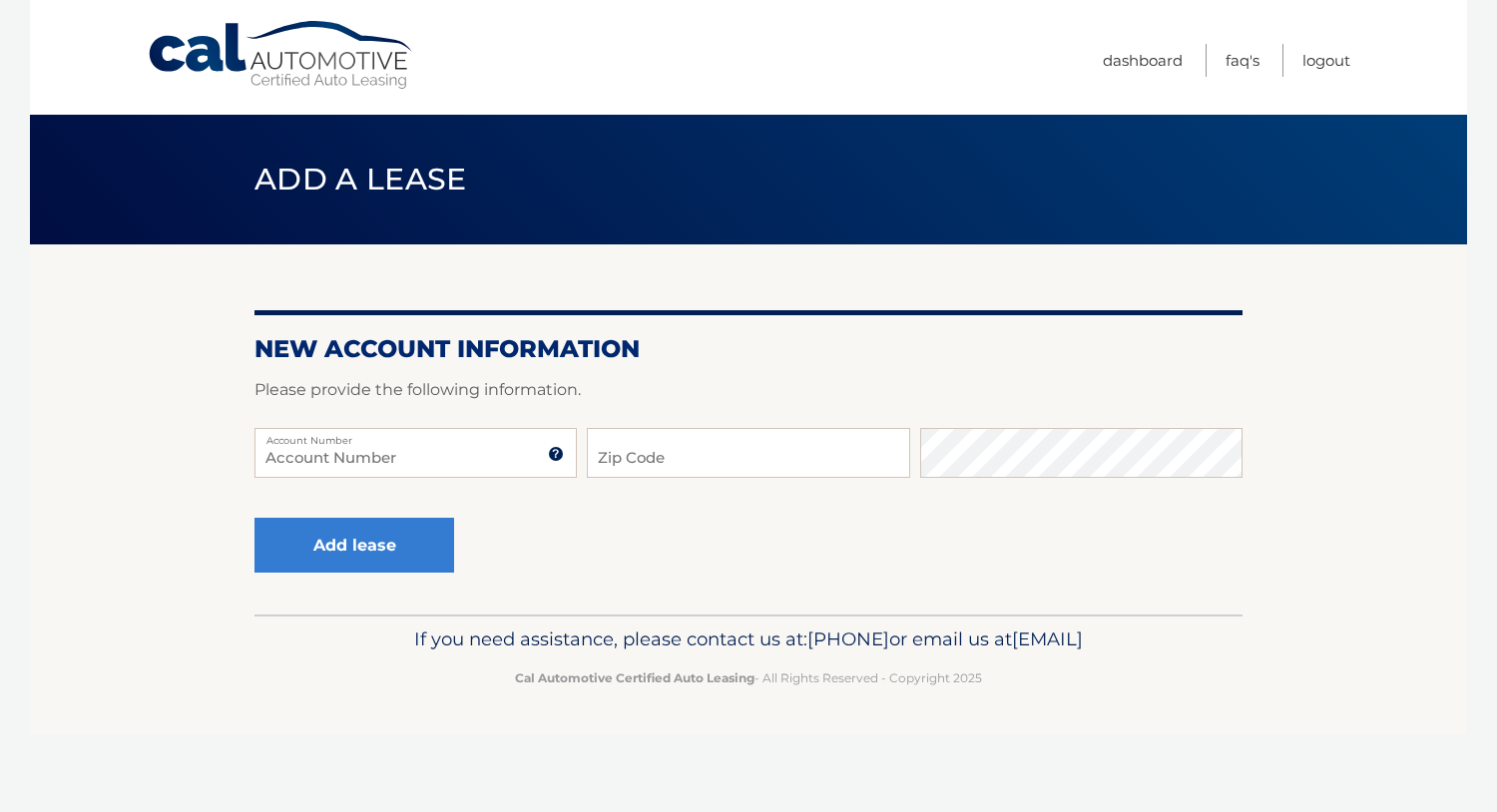 scroll, scrollTop: 0, scrollLeft: 0, axis: both 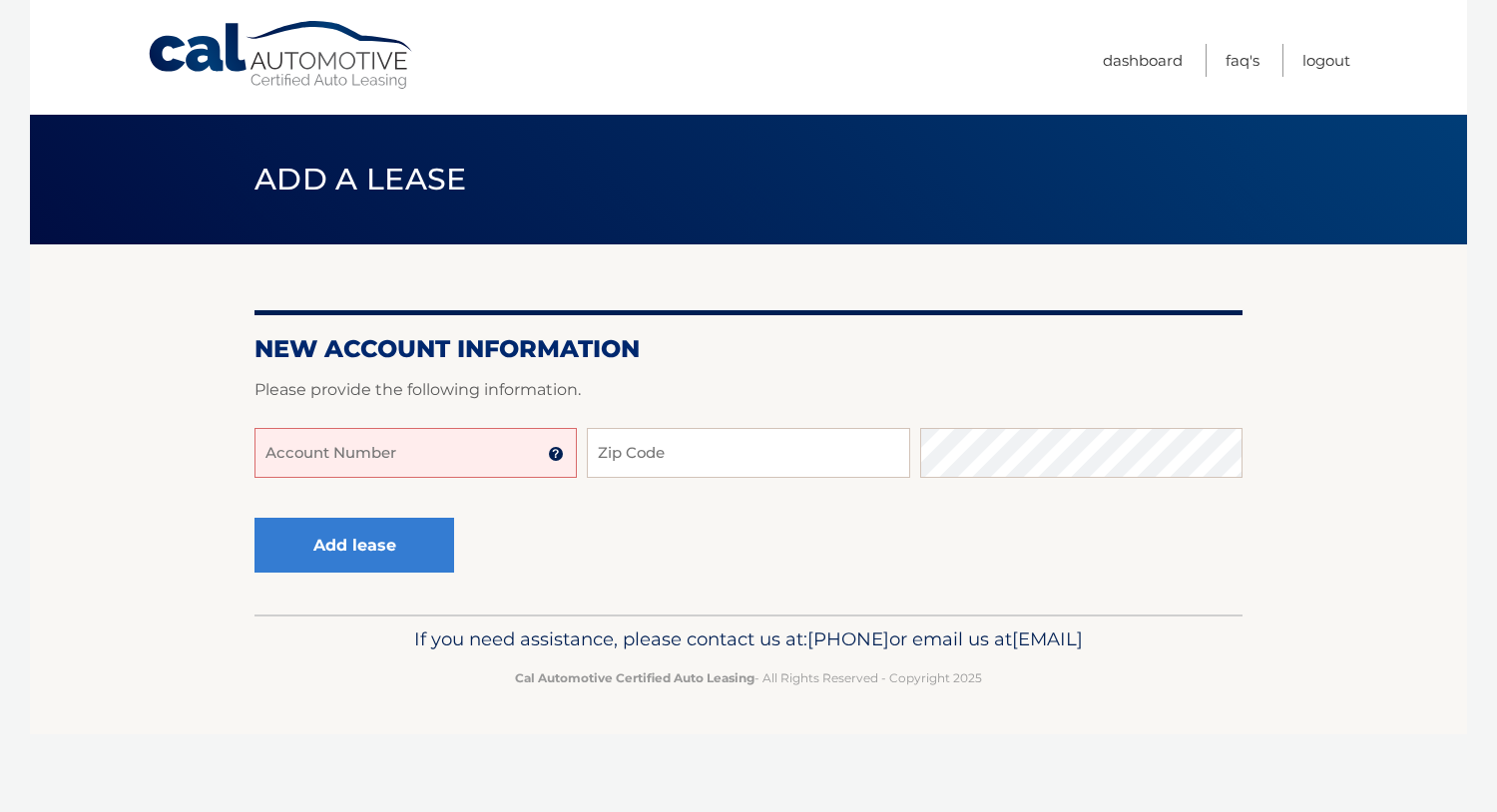 click on "Account Number" at bounding box center (415, 453) 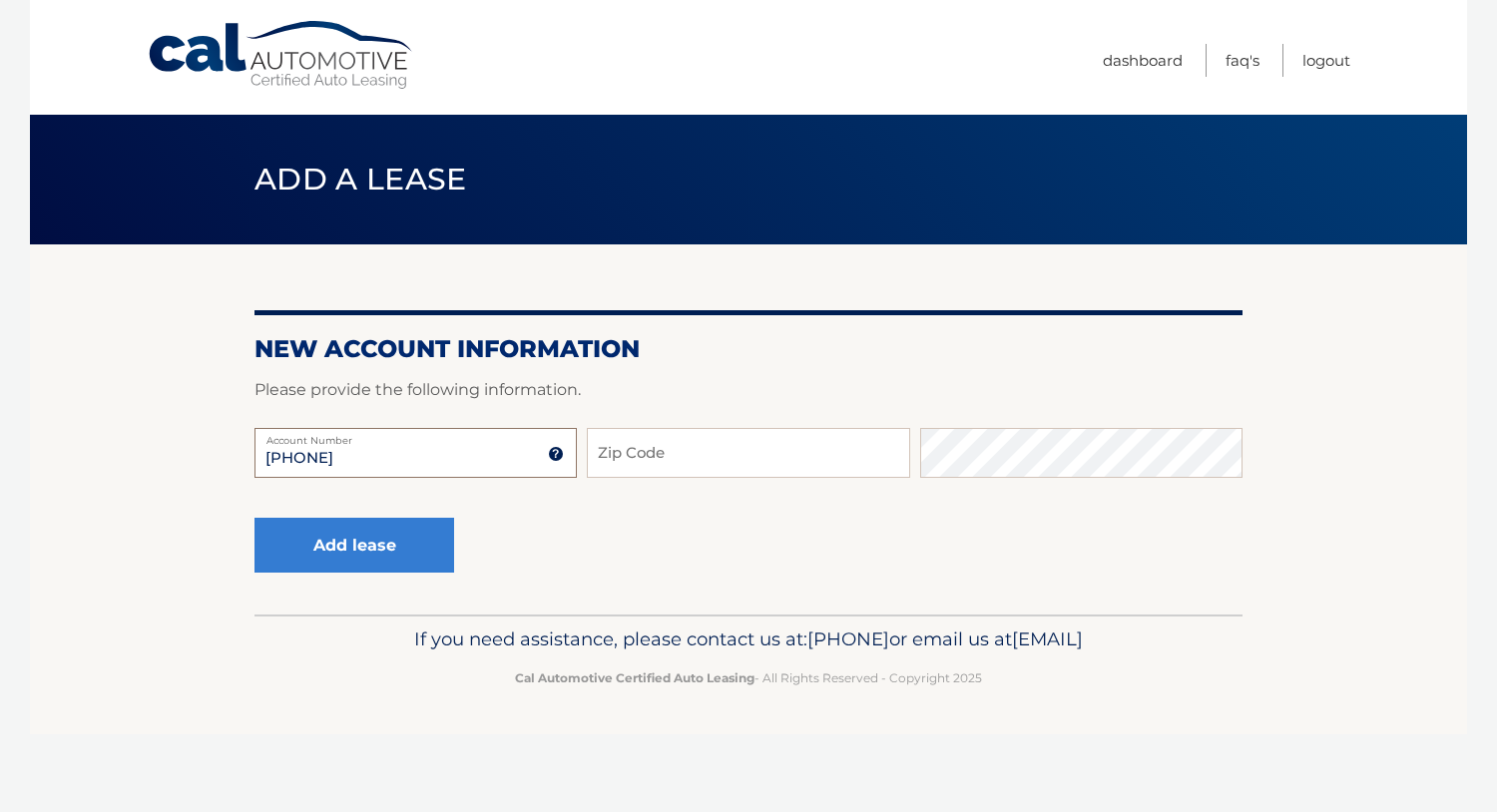 type on "[PHONE]" 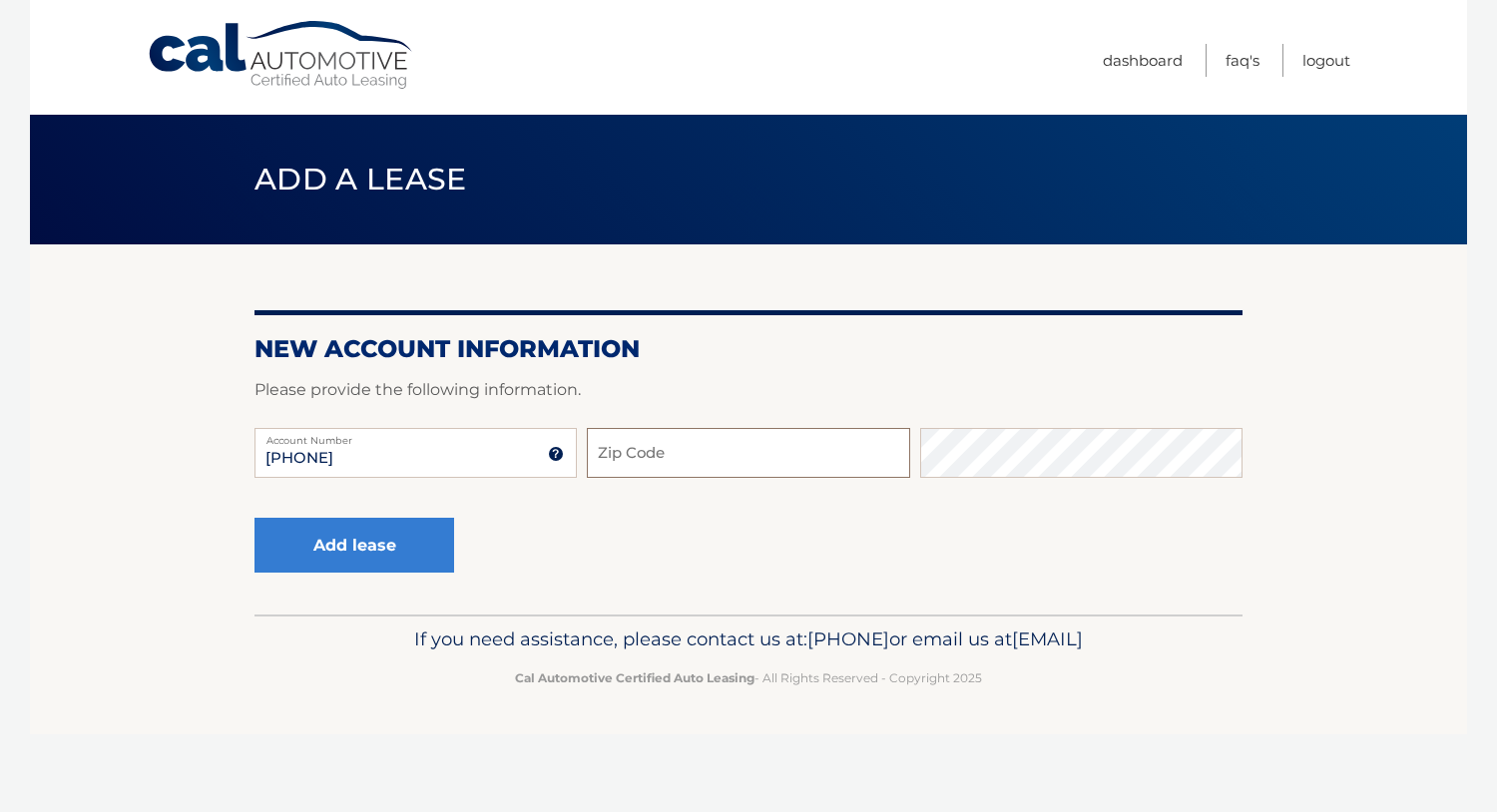 click on "Zip Code" at bounding box center (748, 453) 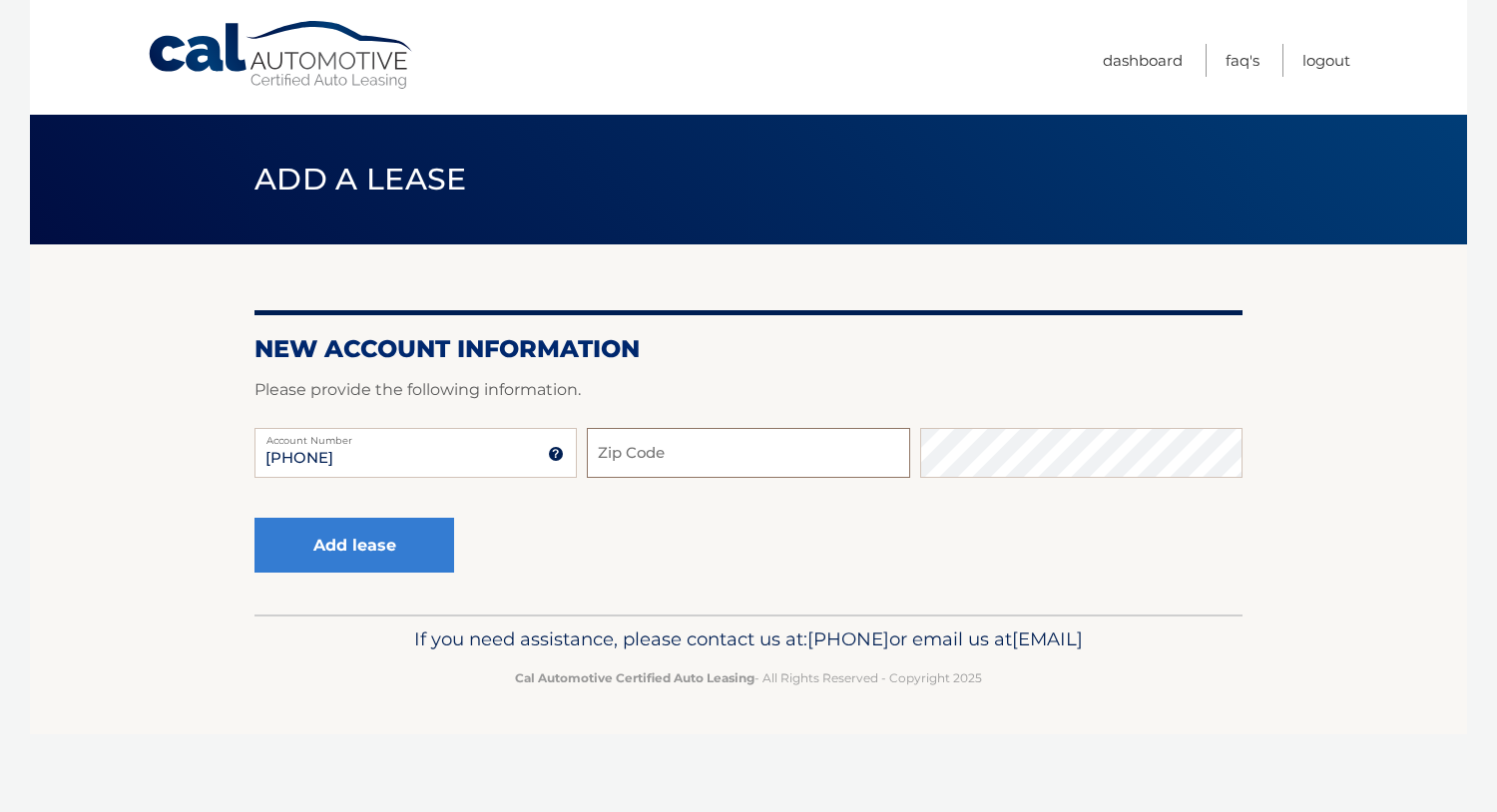 type on "11706" 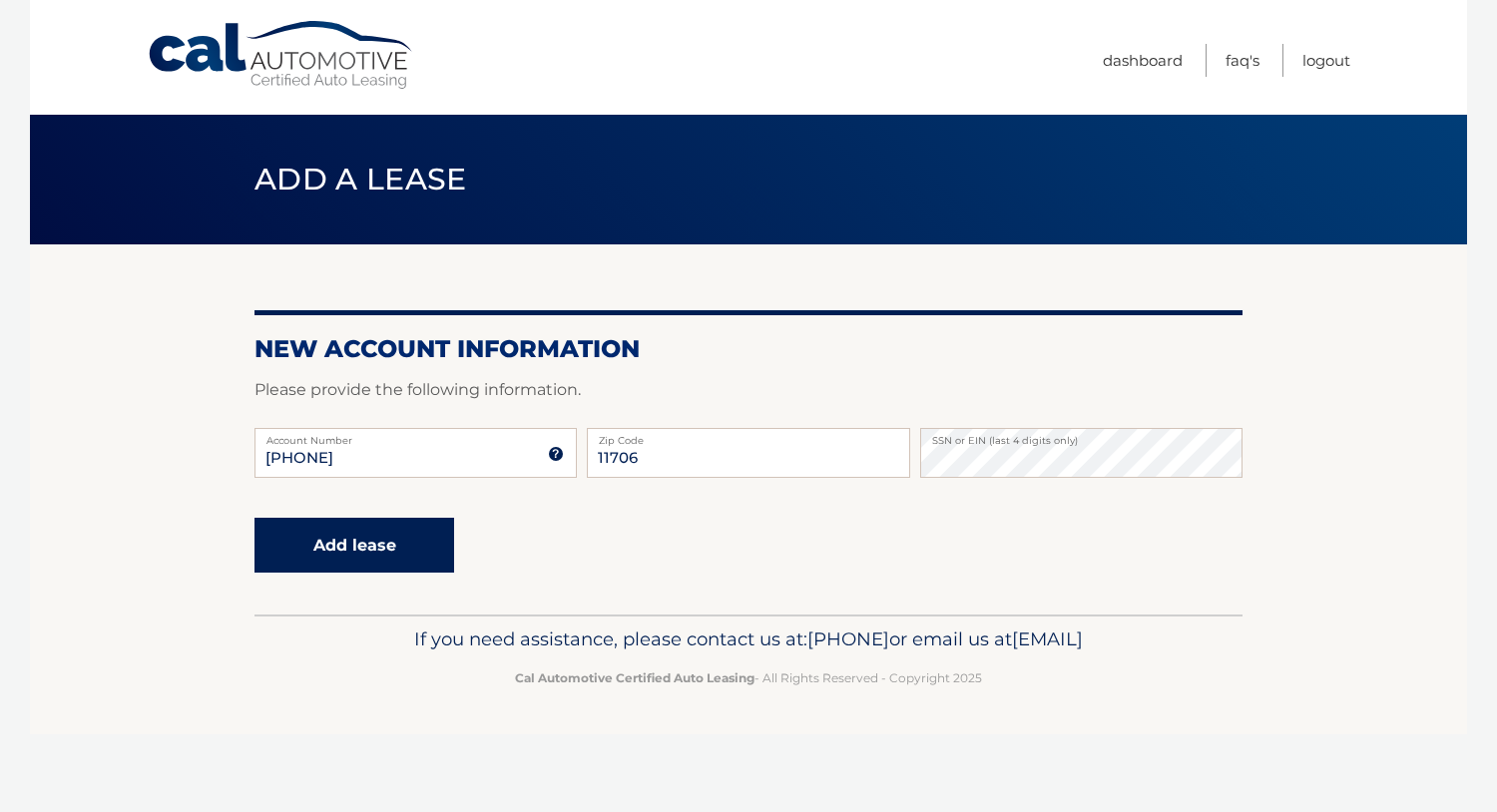 click on "Add lease" at bounding box center [354, 545] 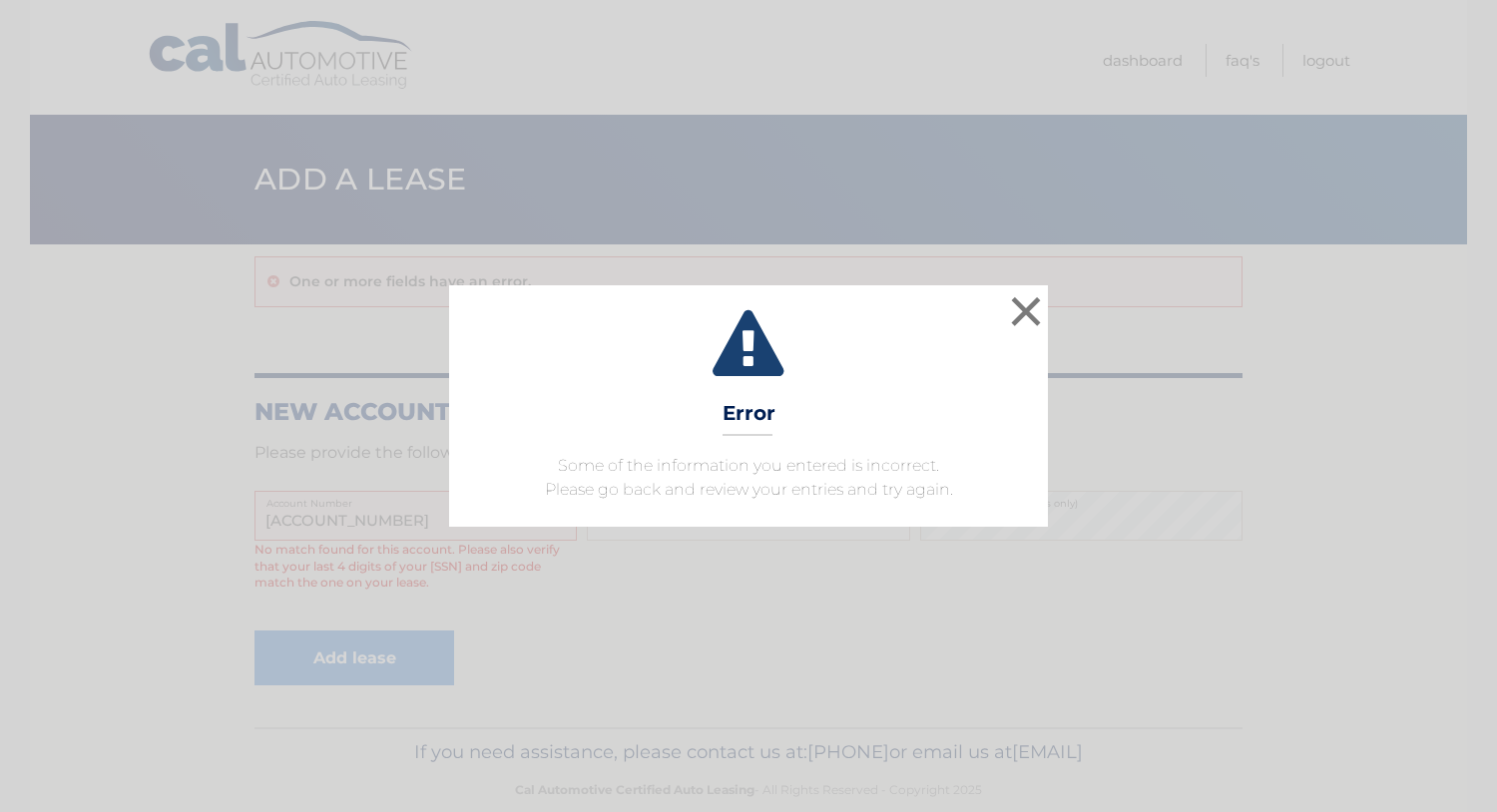 scroll, scrollTop: 0, scrollLeft: 0, axis: both 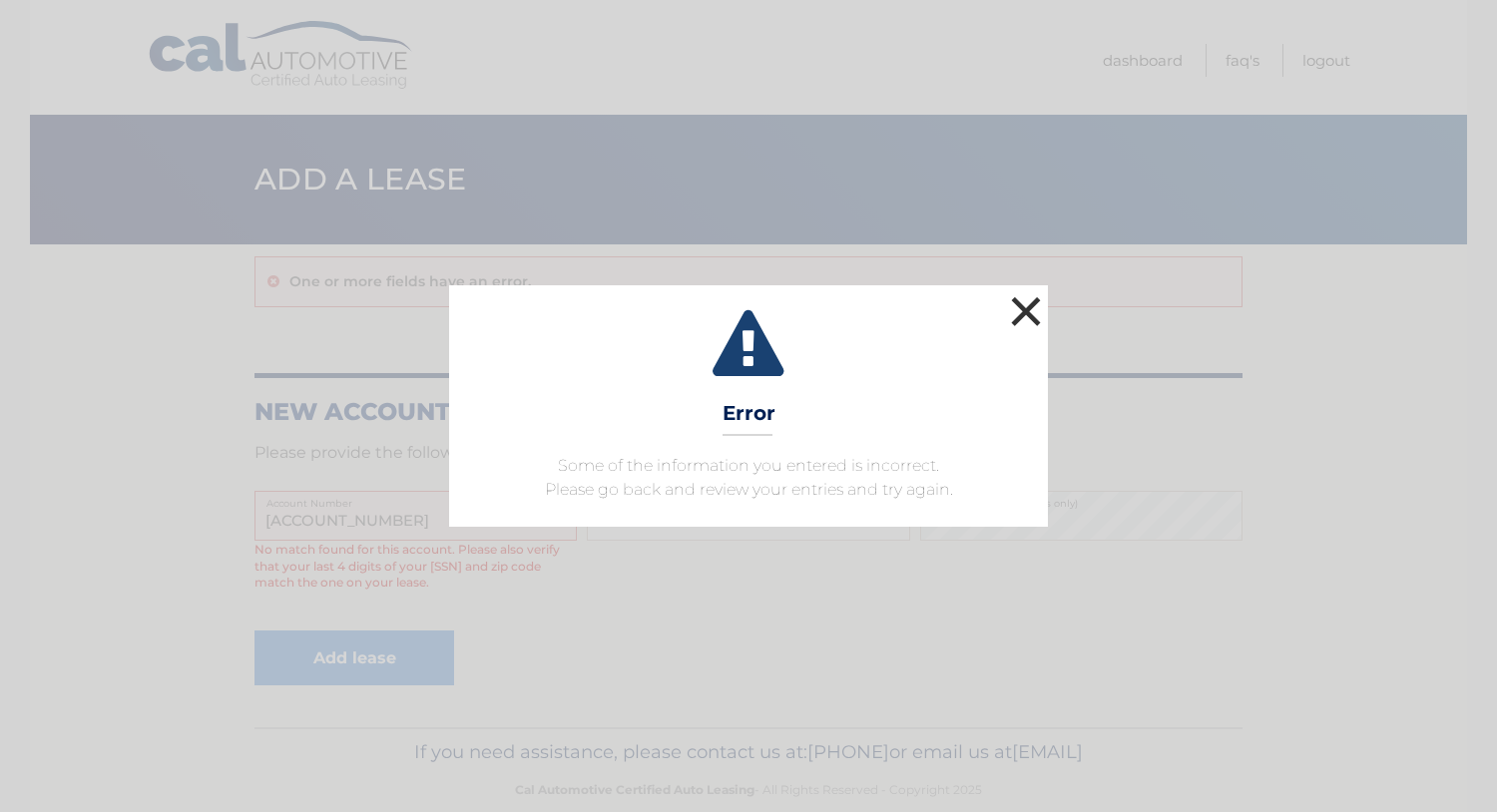 click on "×" at bounding box center [1026, 311] 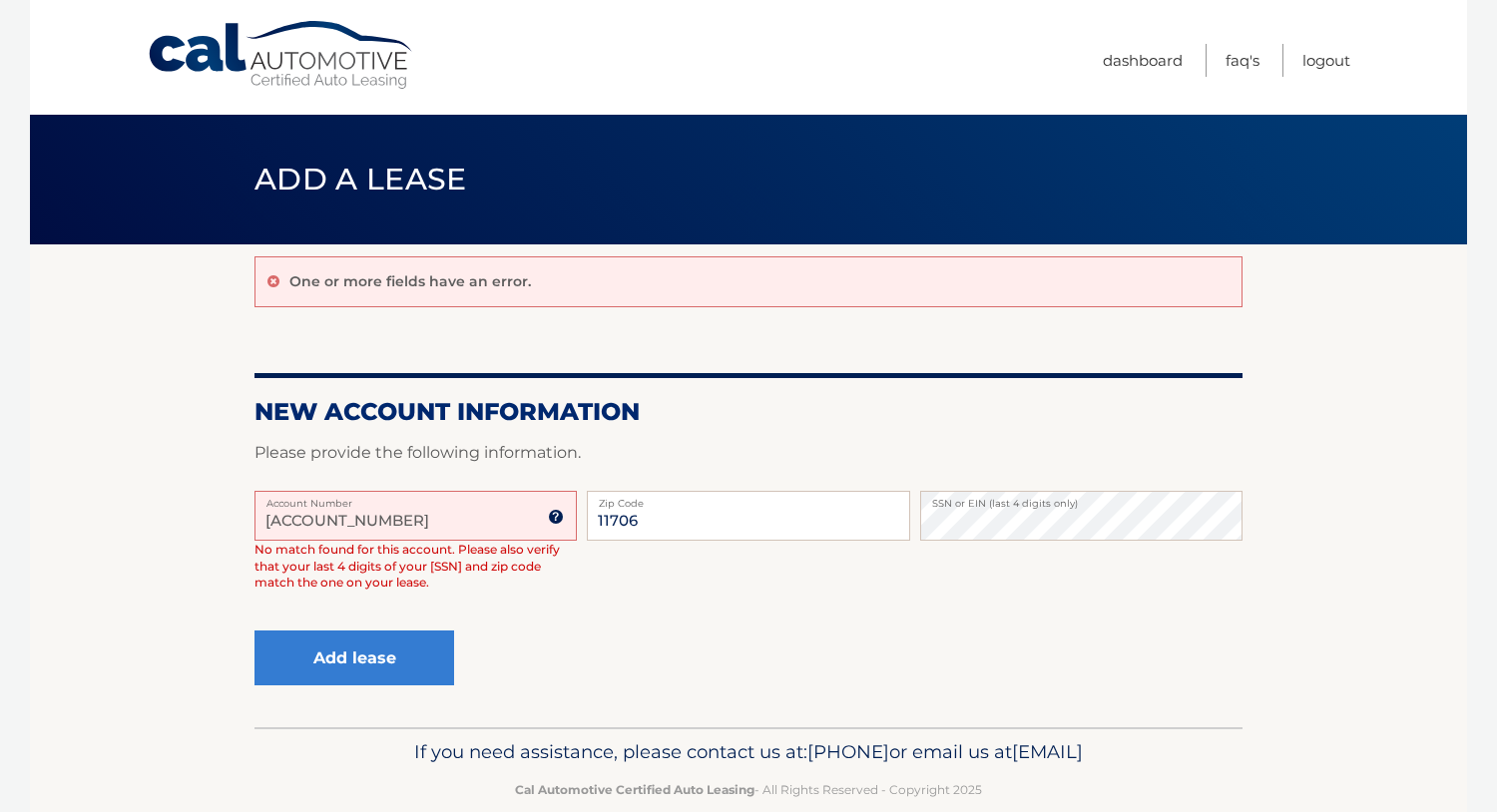 click on "Account Number" at bounding box center (415, 499) 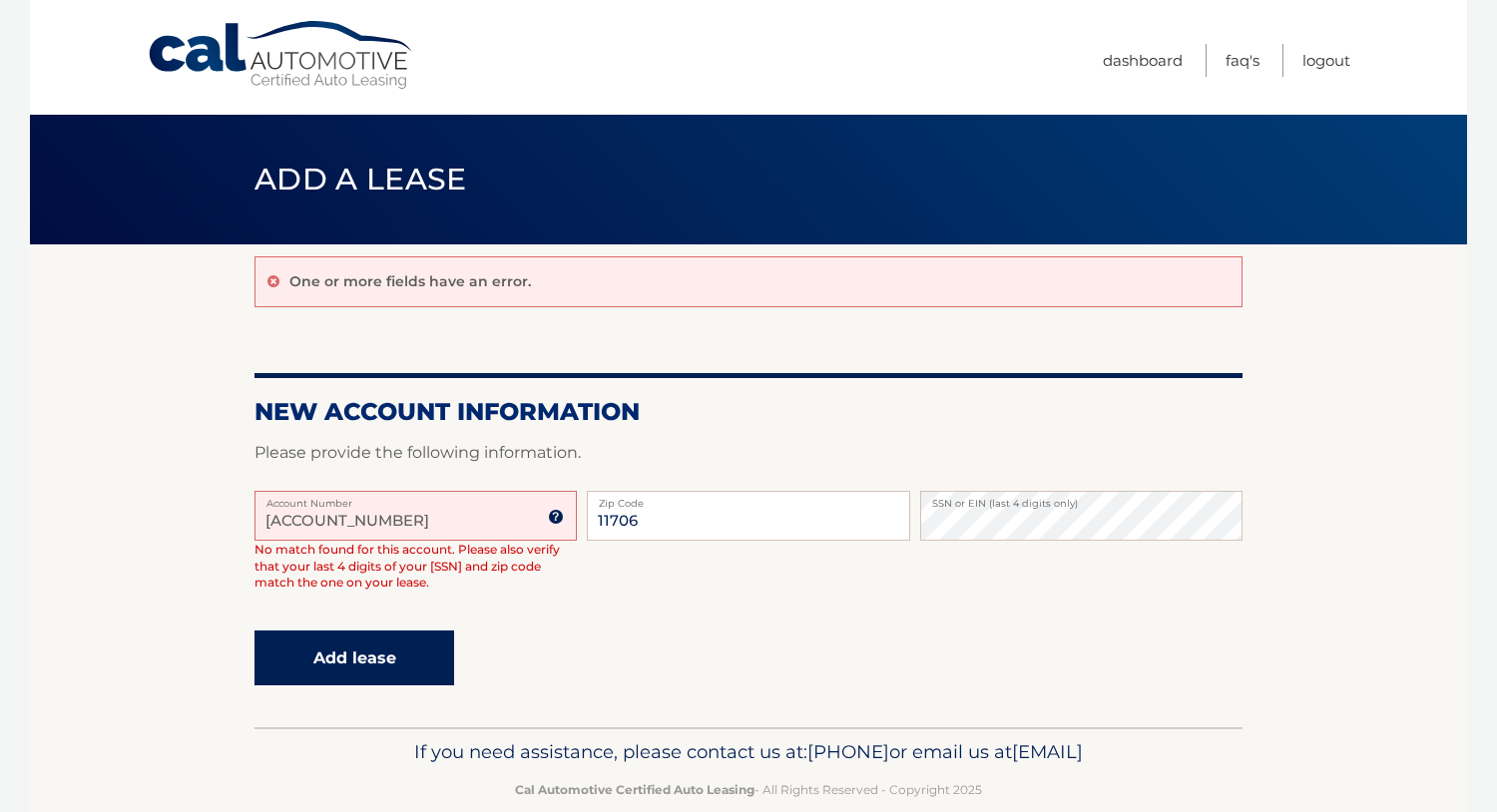 click on "Add lease" at bounding box center [354, 657] 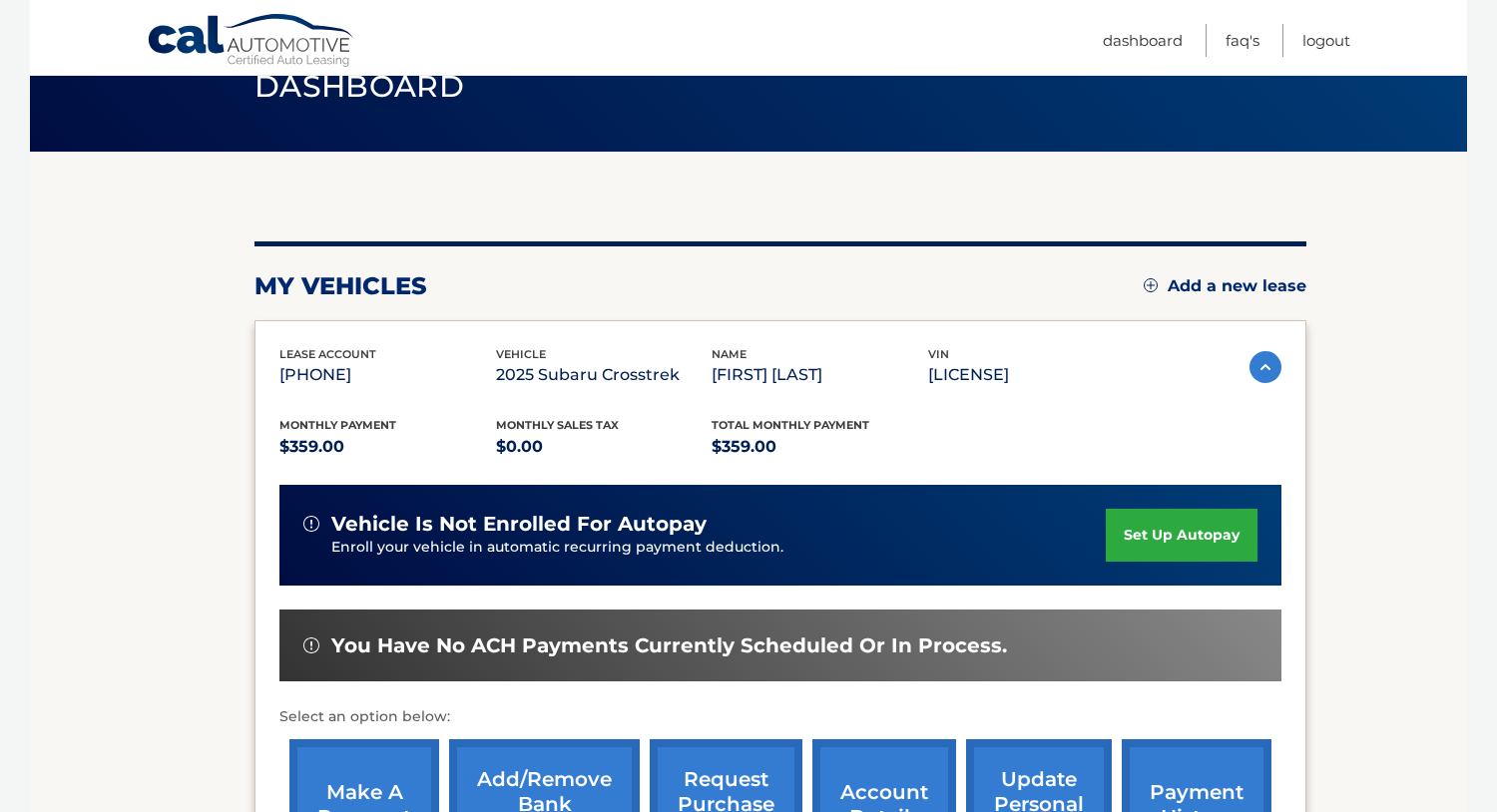 scroll, scrollTop: 219, scrollLeft: 0, axis: vertical 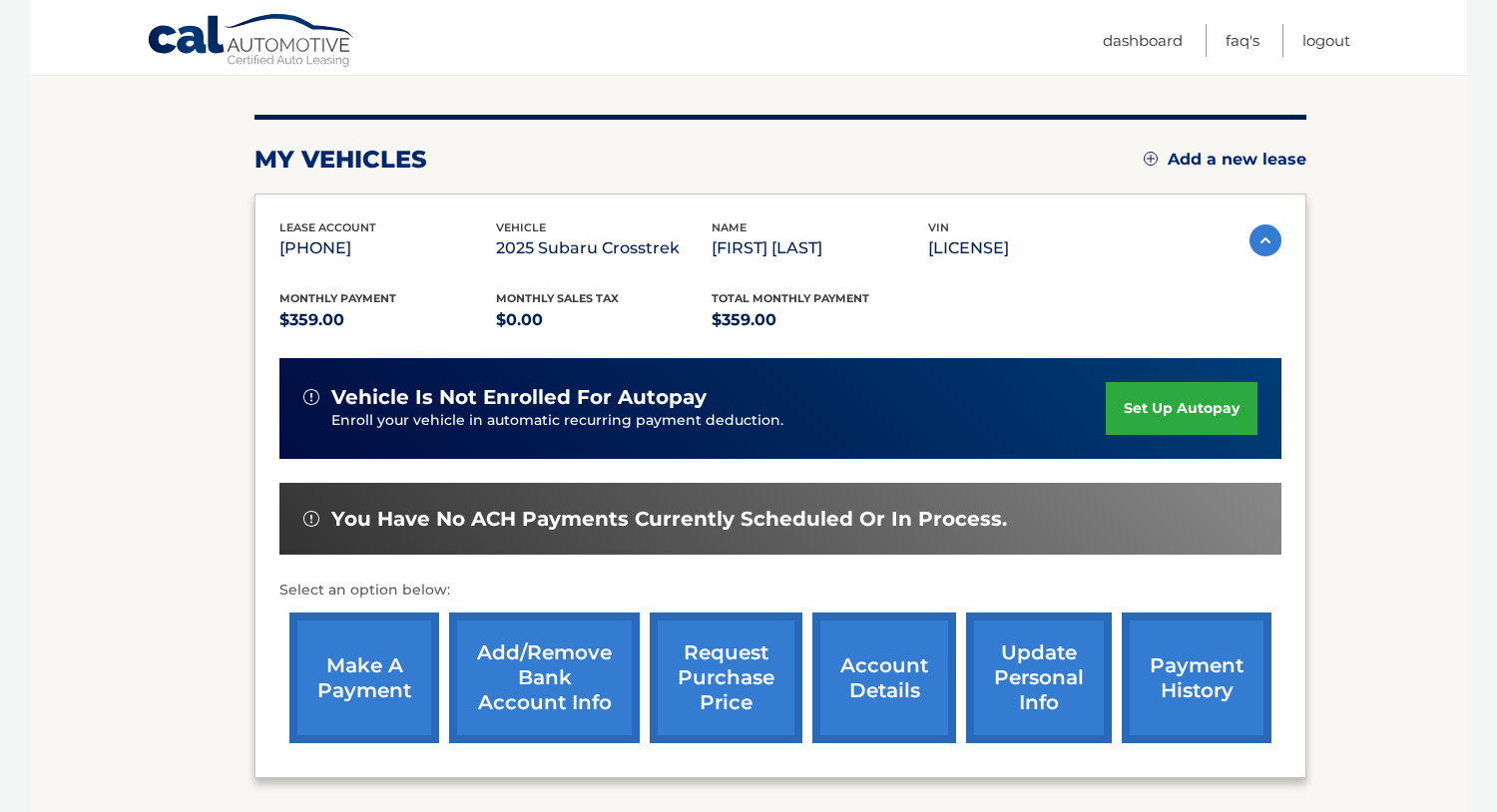 click on "set up autopay" at bounding box center (1182, 408) 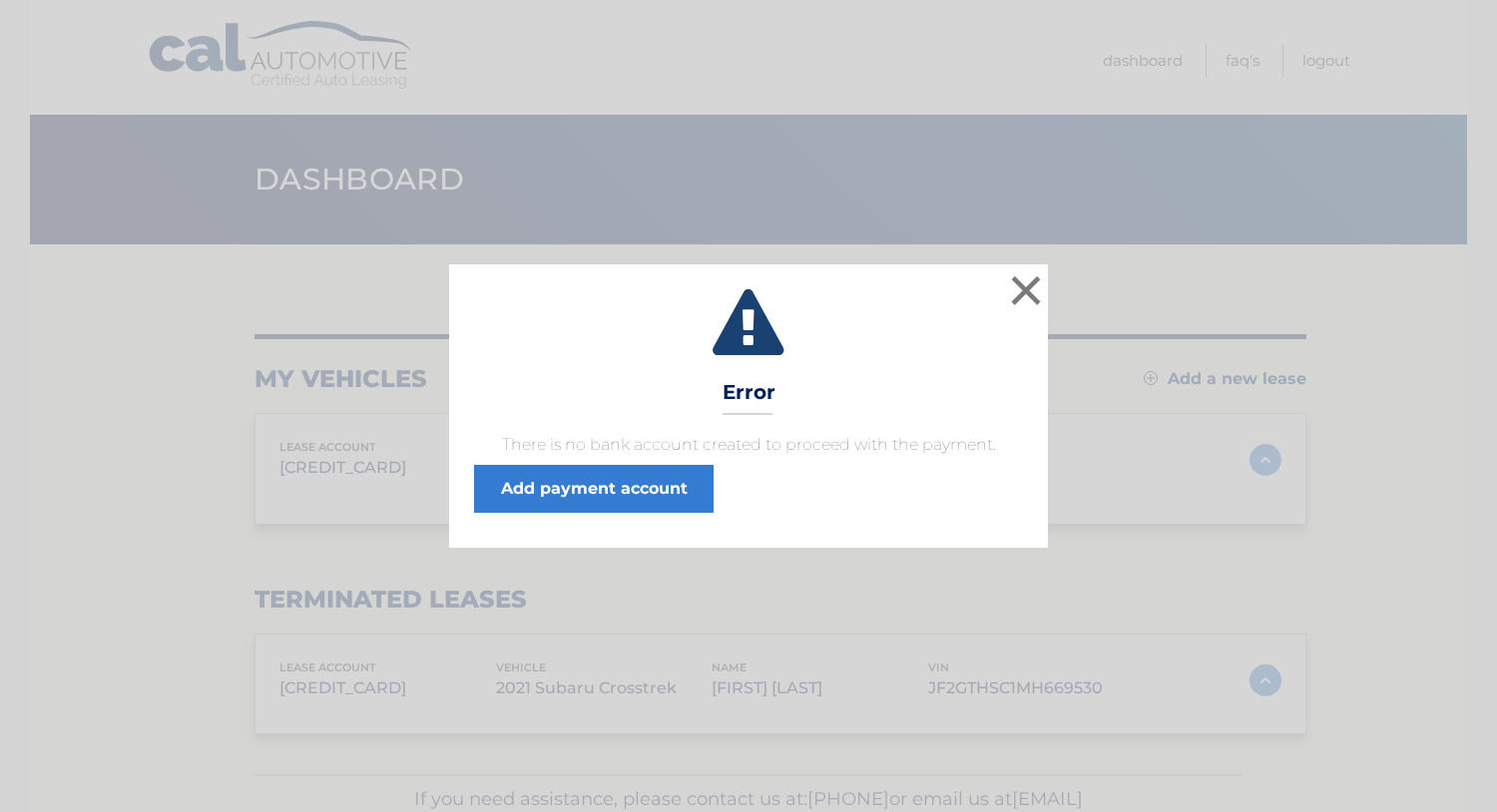 scroll, scrollTop: 0, scrollLeft: 0, axis: both 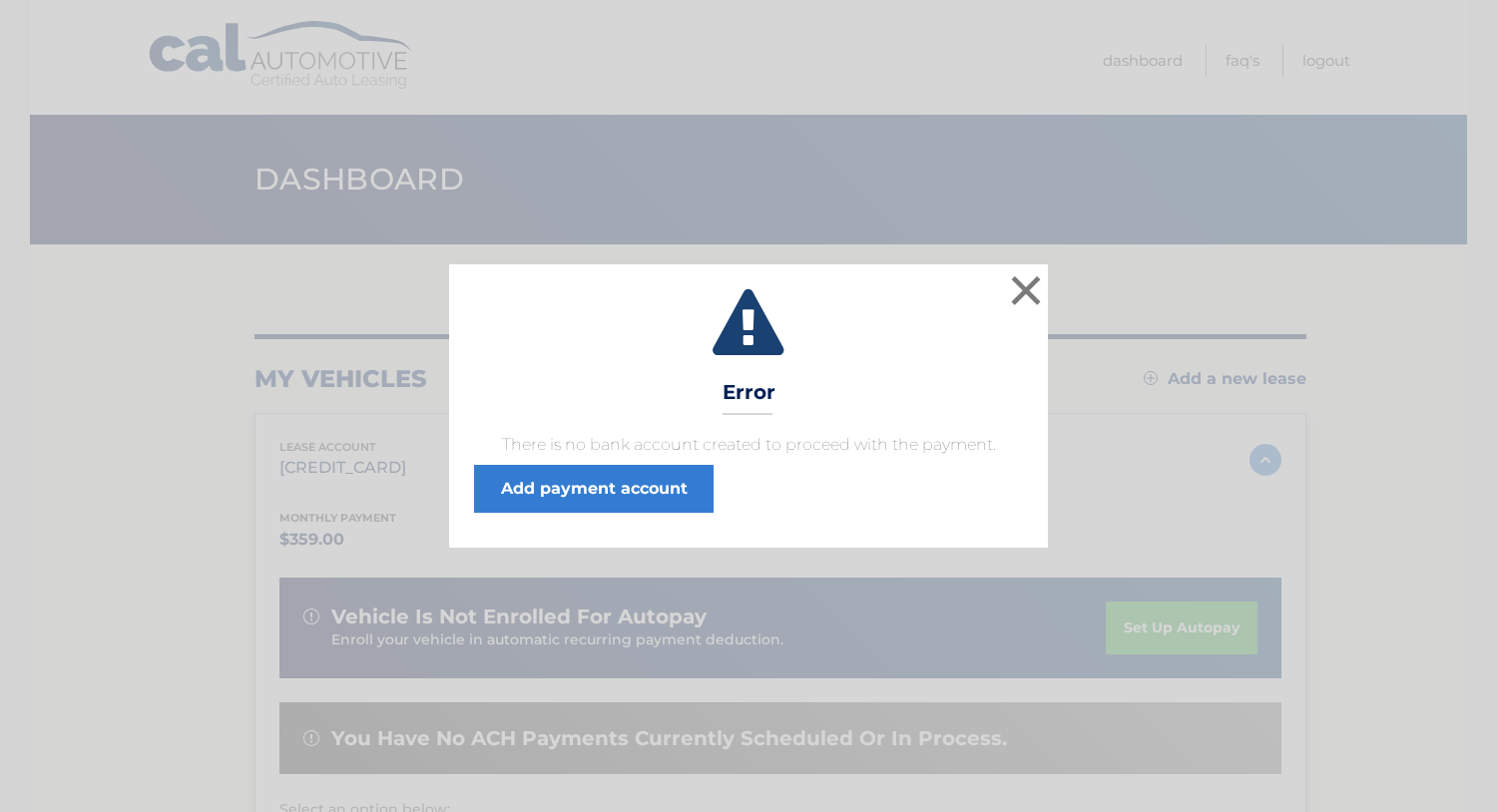 click on "×
Error
There is no bank account created to proceed with the payment. Add payment account" at bounding box center (748, 406) 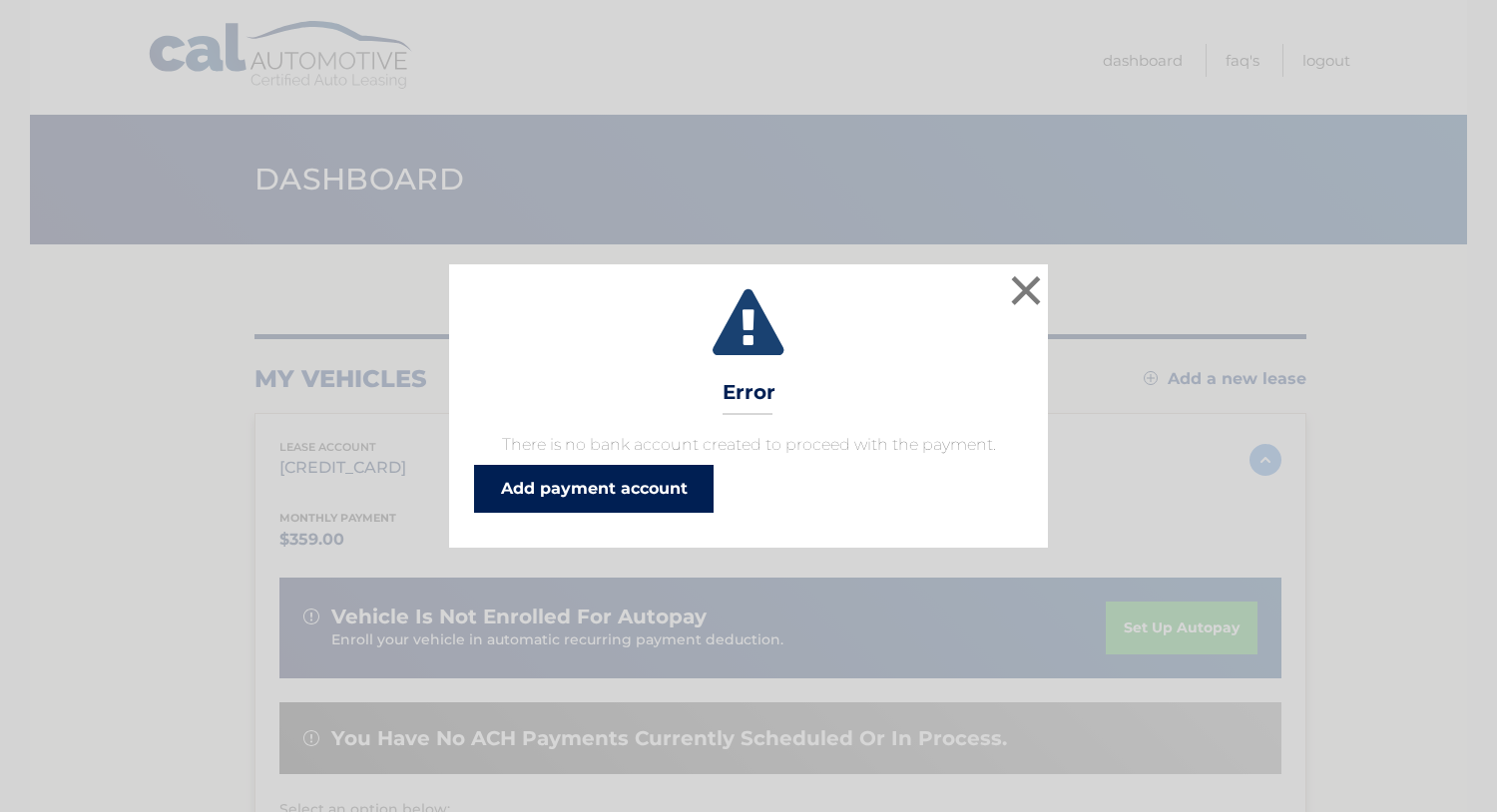 click on "Add payment account" at bounding box center (594, 489) 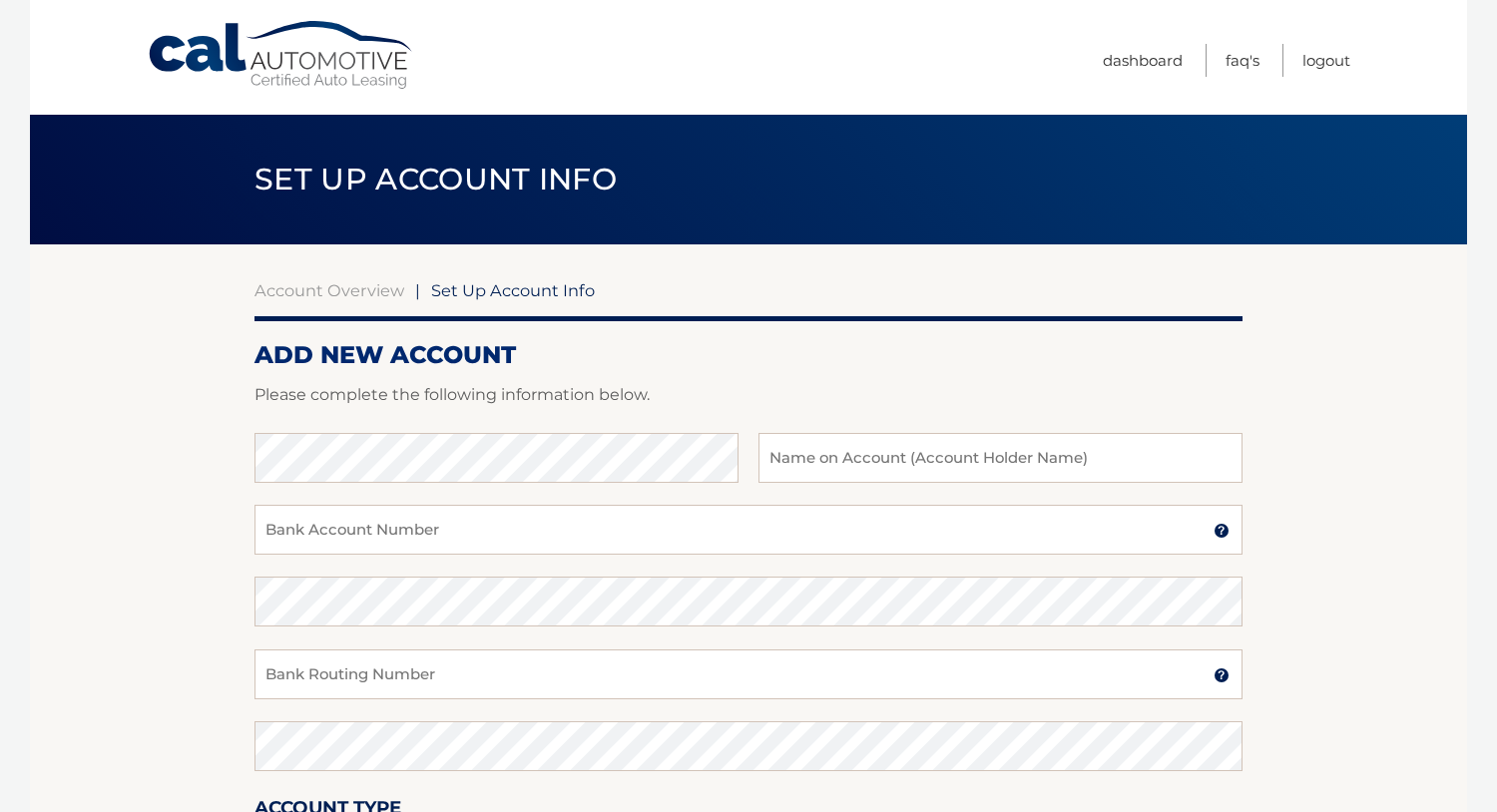 scroll, scrollTop: 0, scrollLeft: 0, axis: both 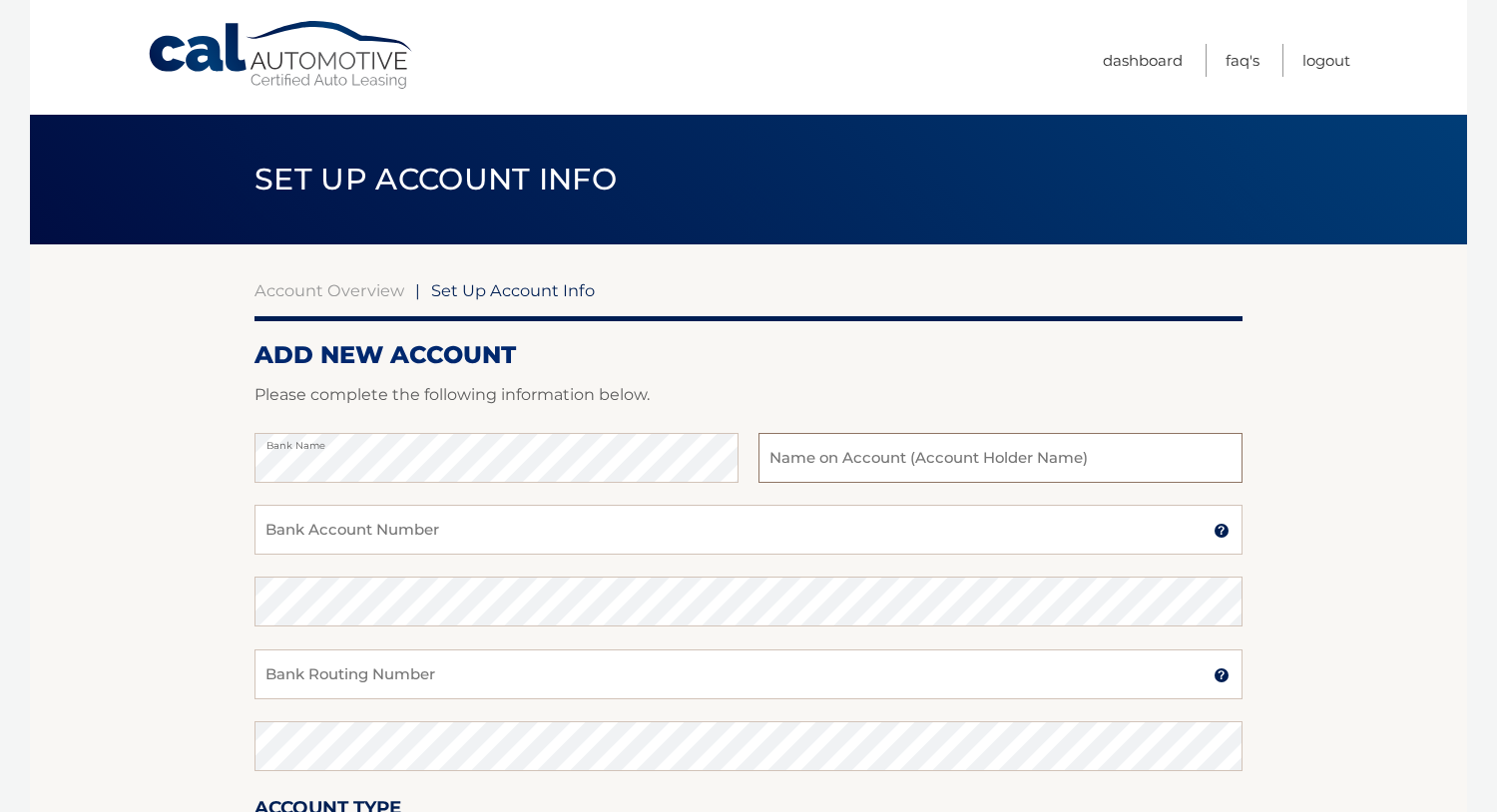 click at bounding box center (1000, 458) 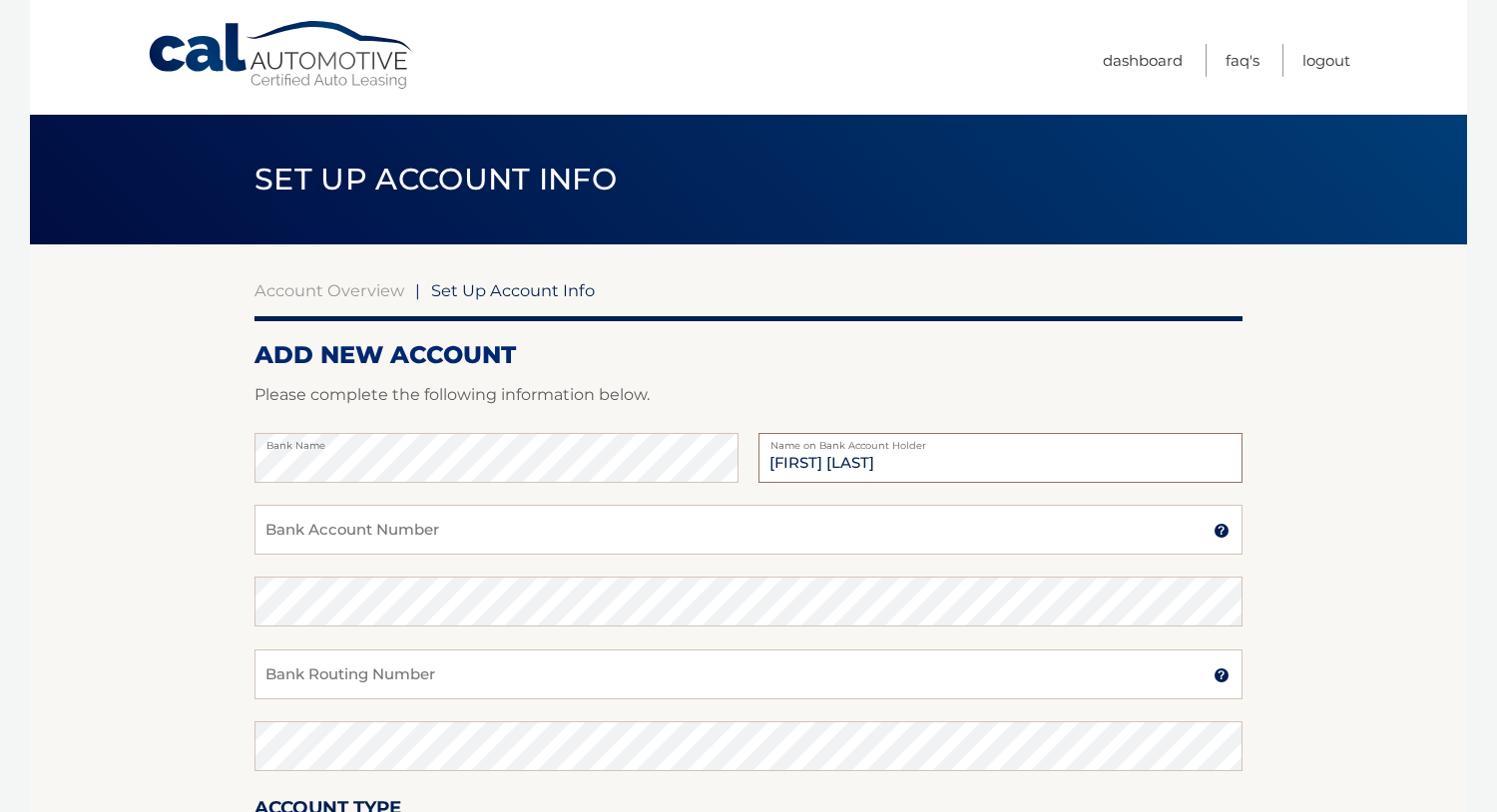 type on "[FIRST] [LAST]" 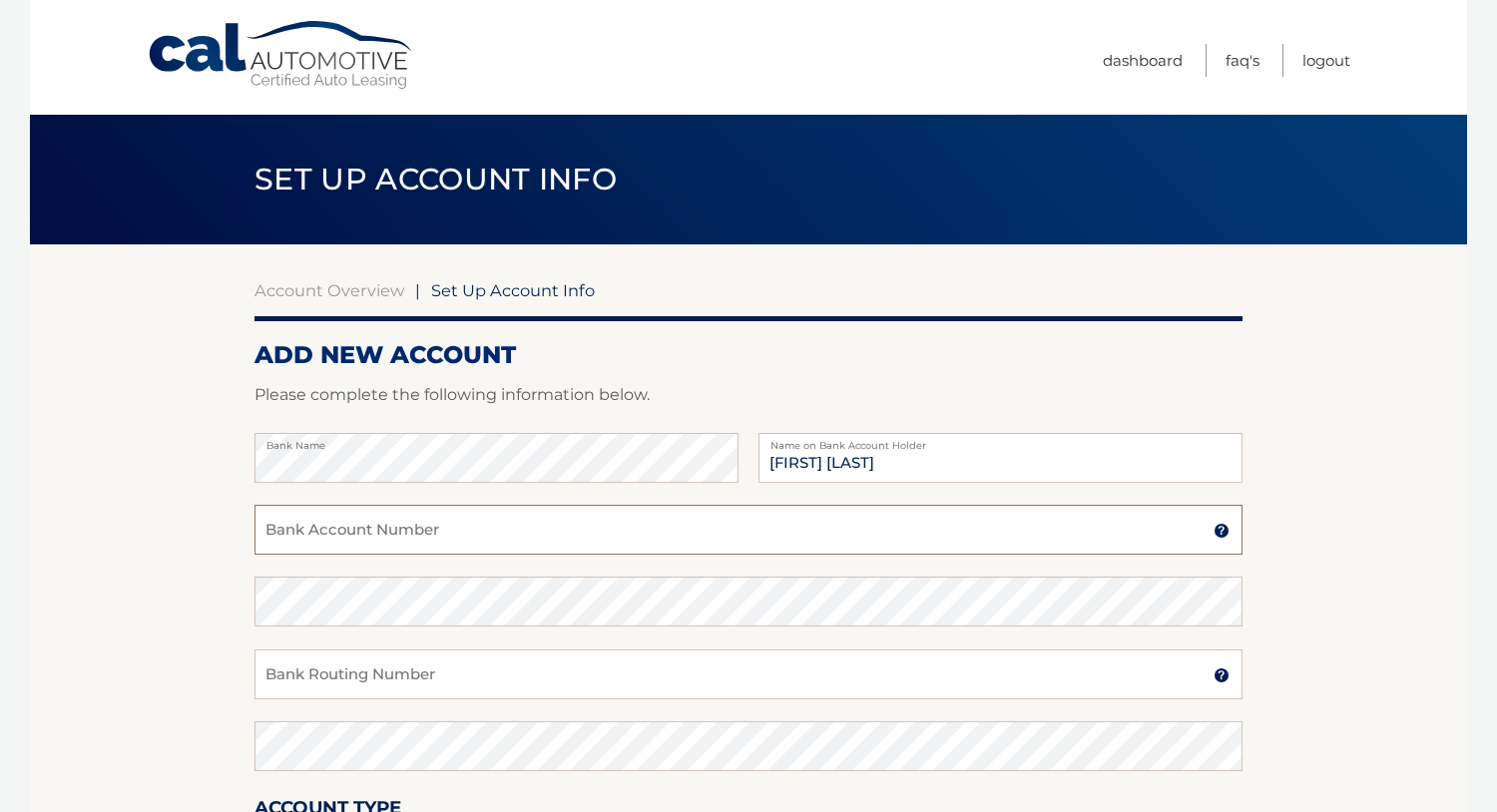 click on "Bank Account Number" at bounding box center [748, 530] 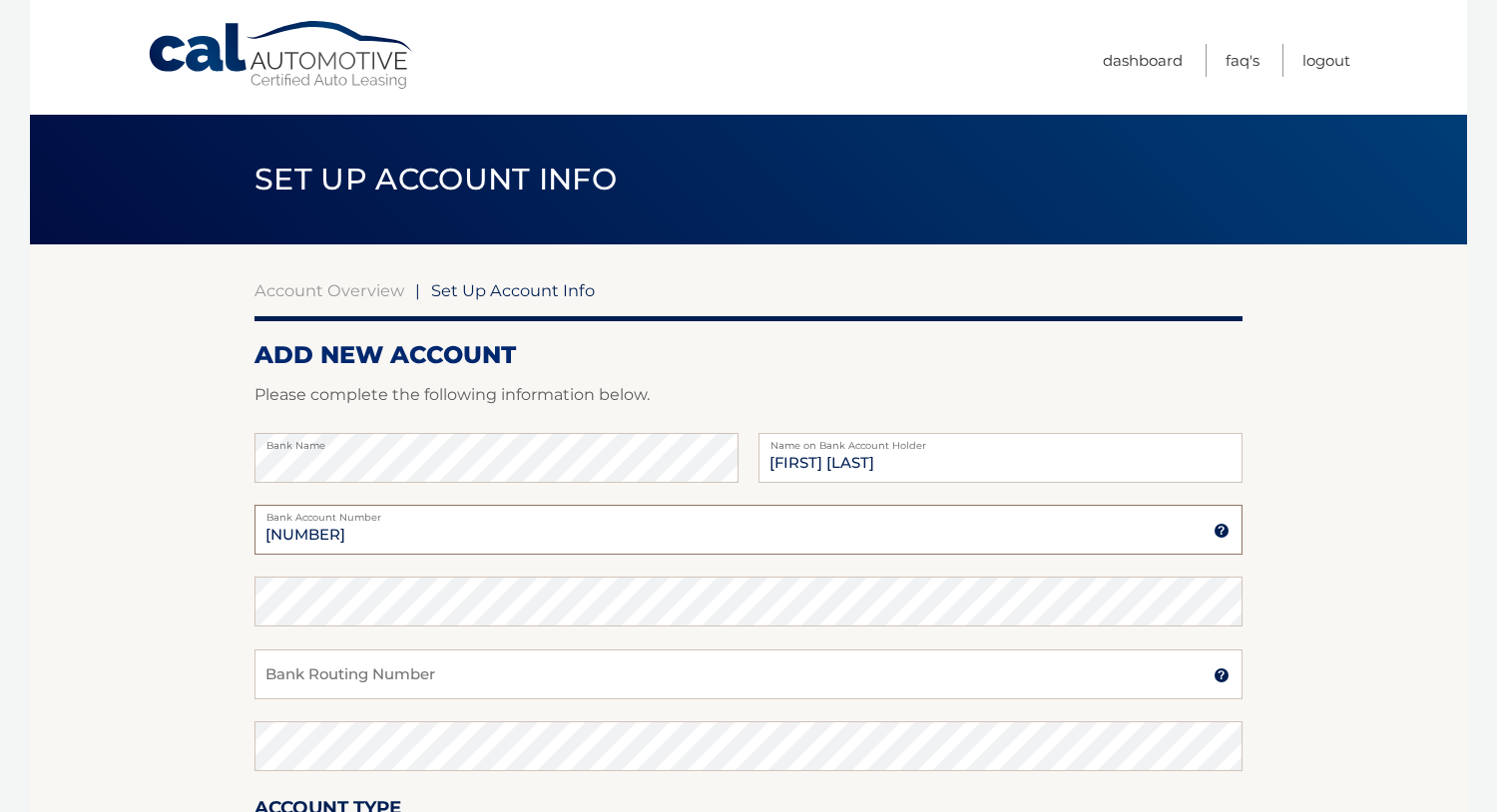 type on "[NUMBER]" 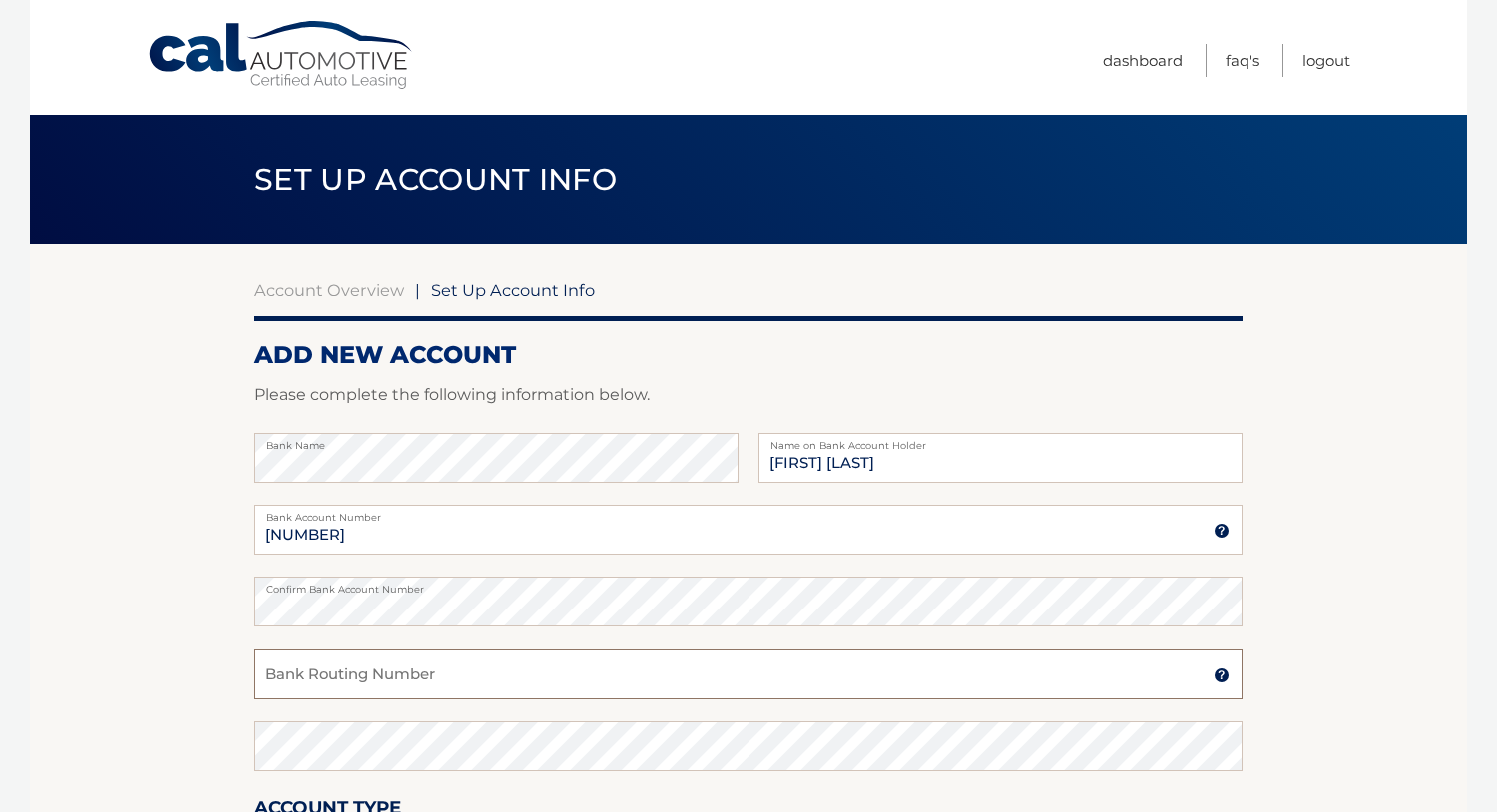 click on "Bank Routing Number" at bounding box center (748, 674) 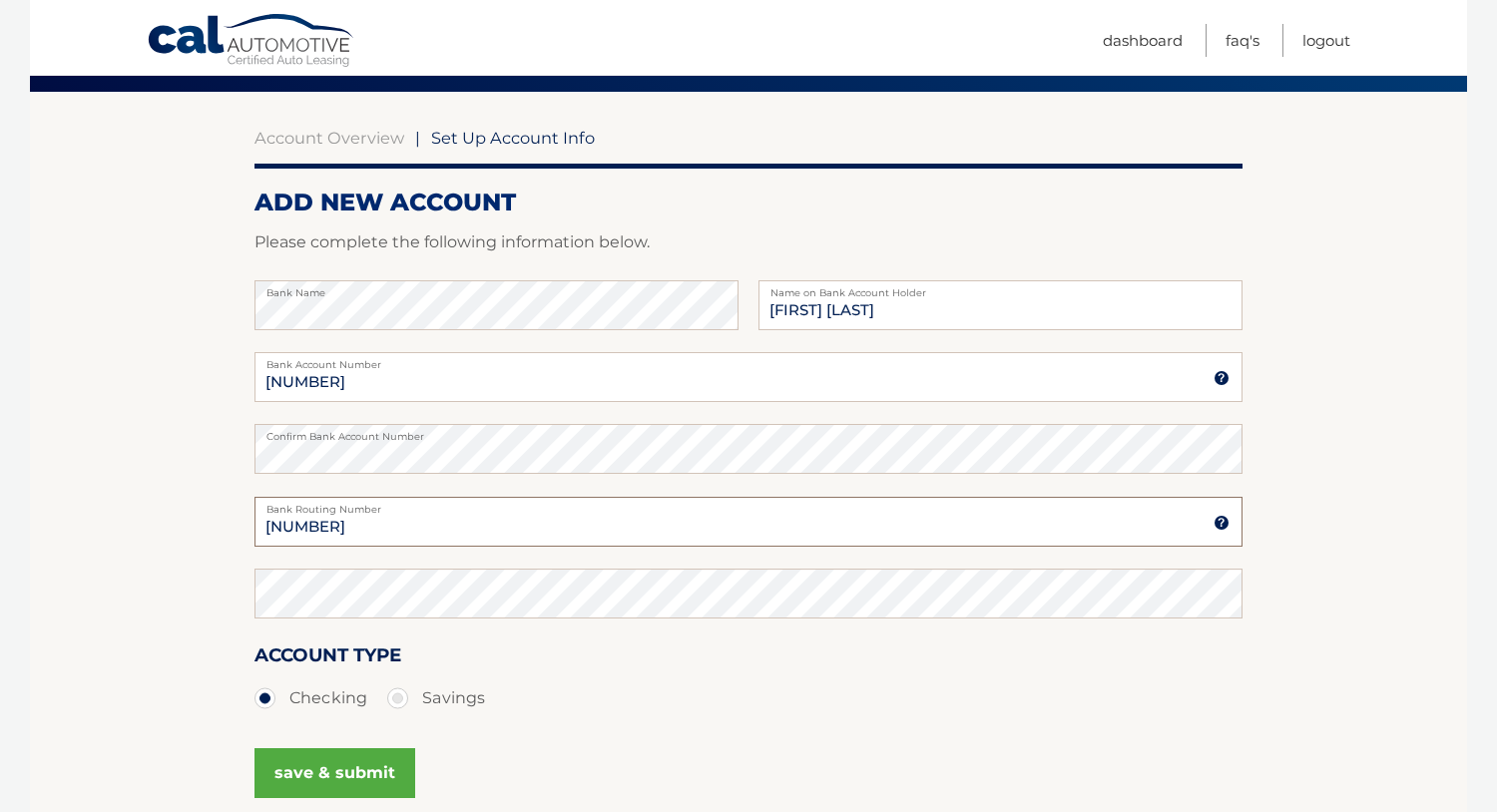 scroll, scrollTop: 184, scrollLeft: 0, axis: vertical 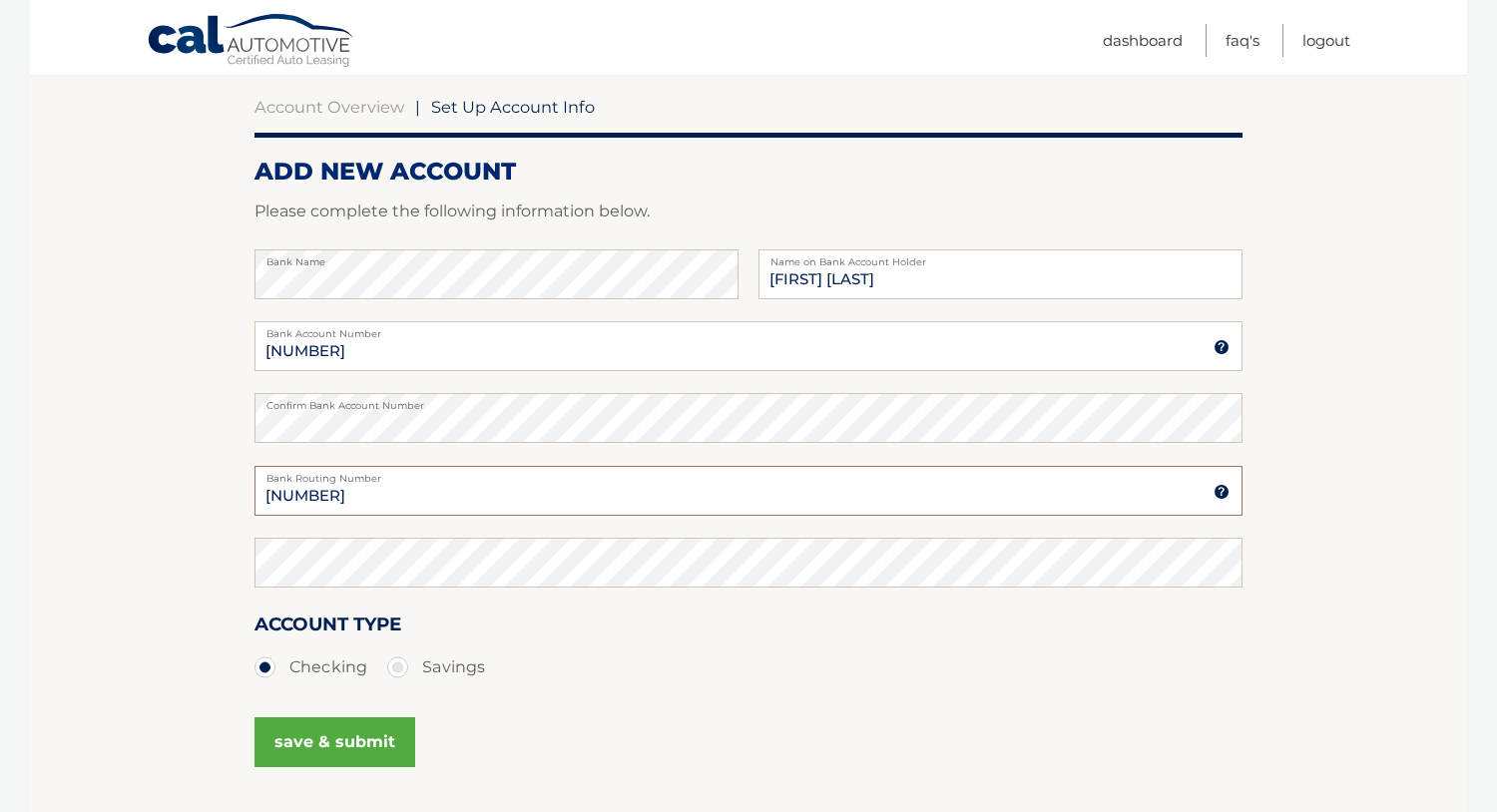 type on "021000021" 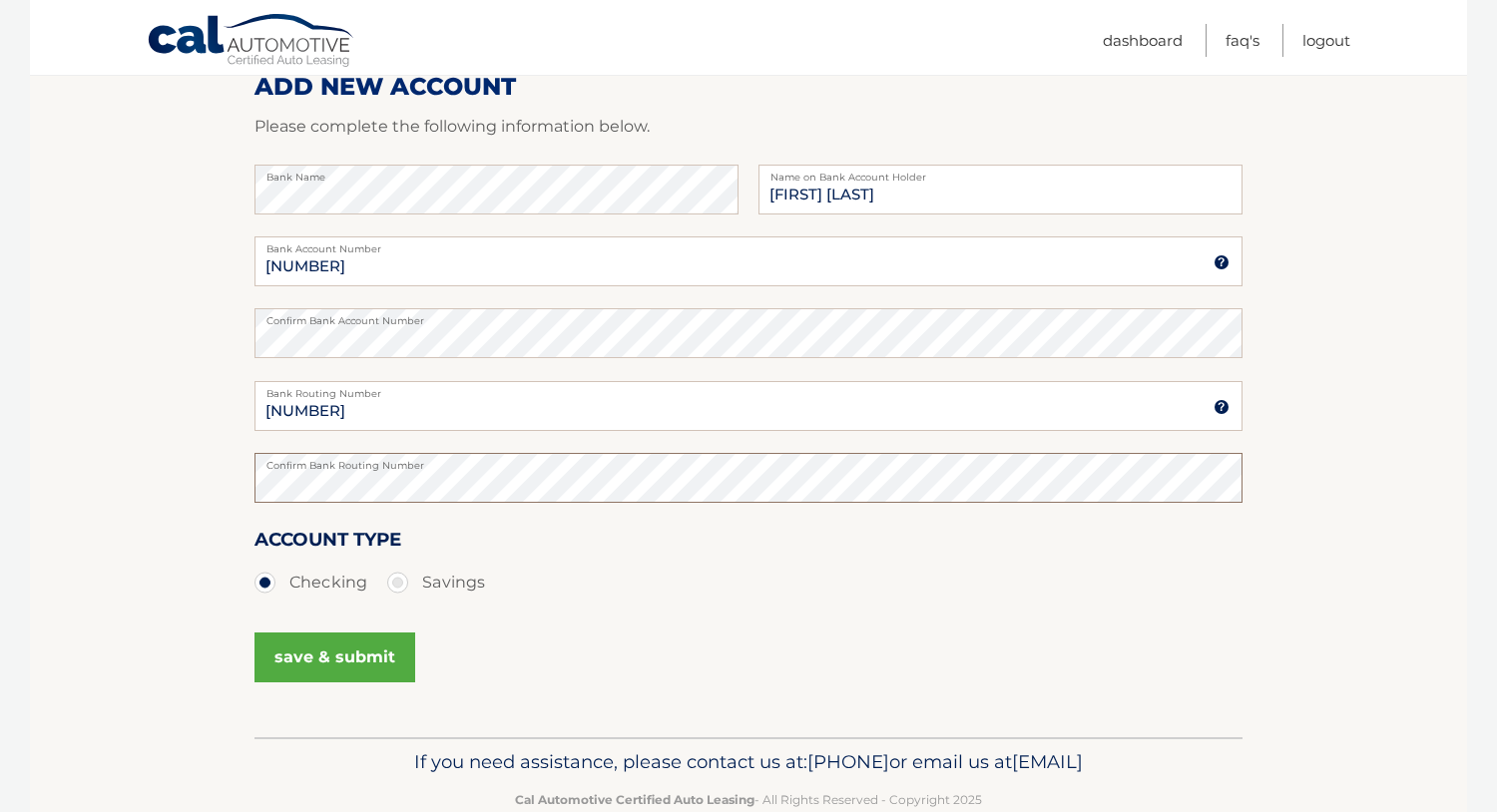 scroll, scrollTop: 377, scrollLeft: 0, axis: vertical 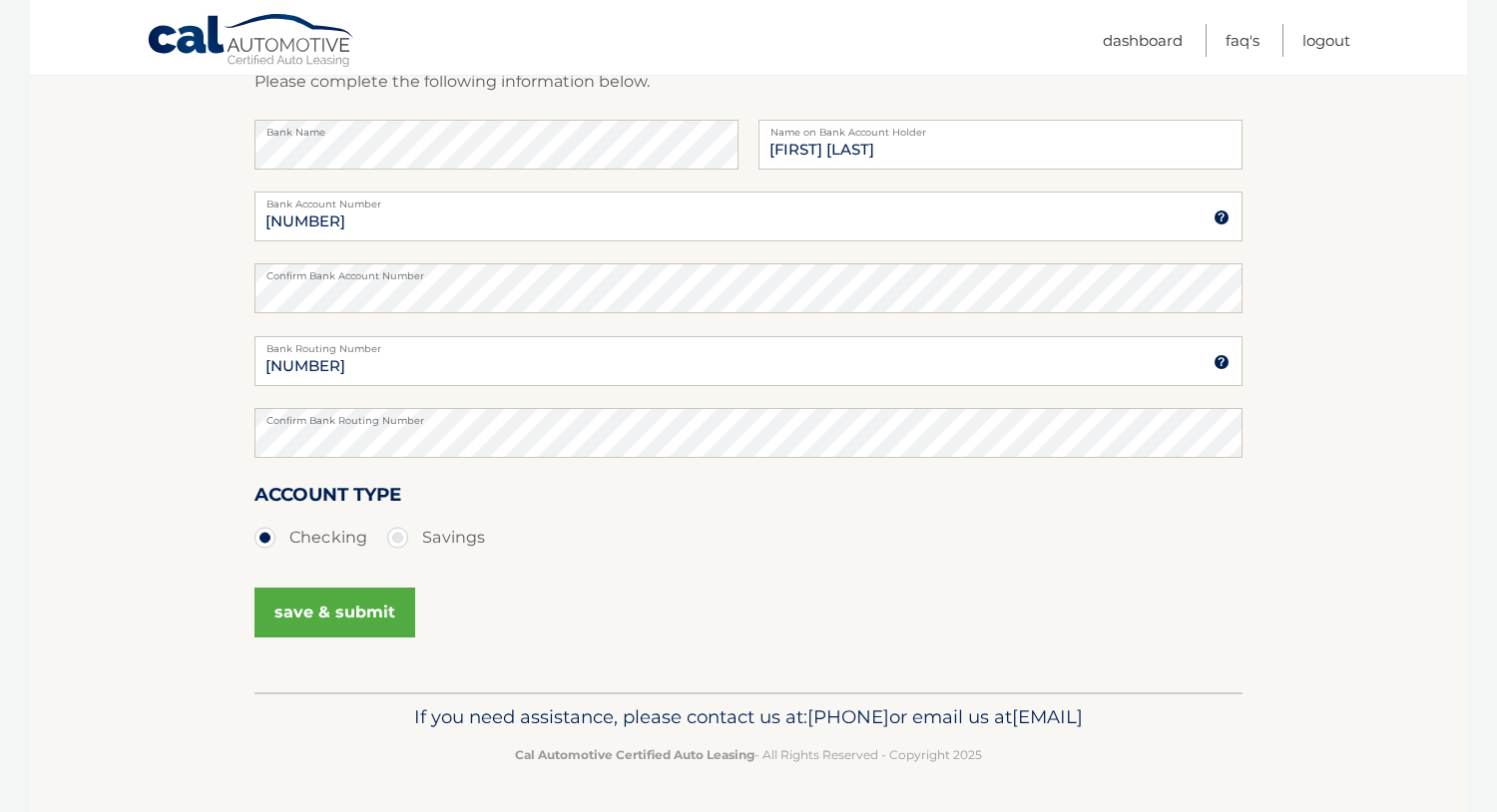 click on "save & submit" at bounding box center (334, 612) 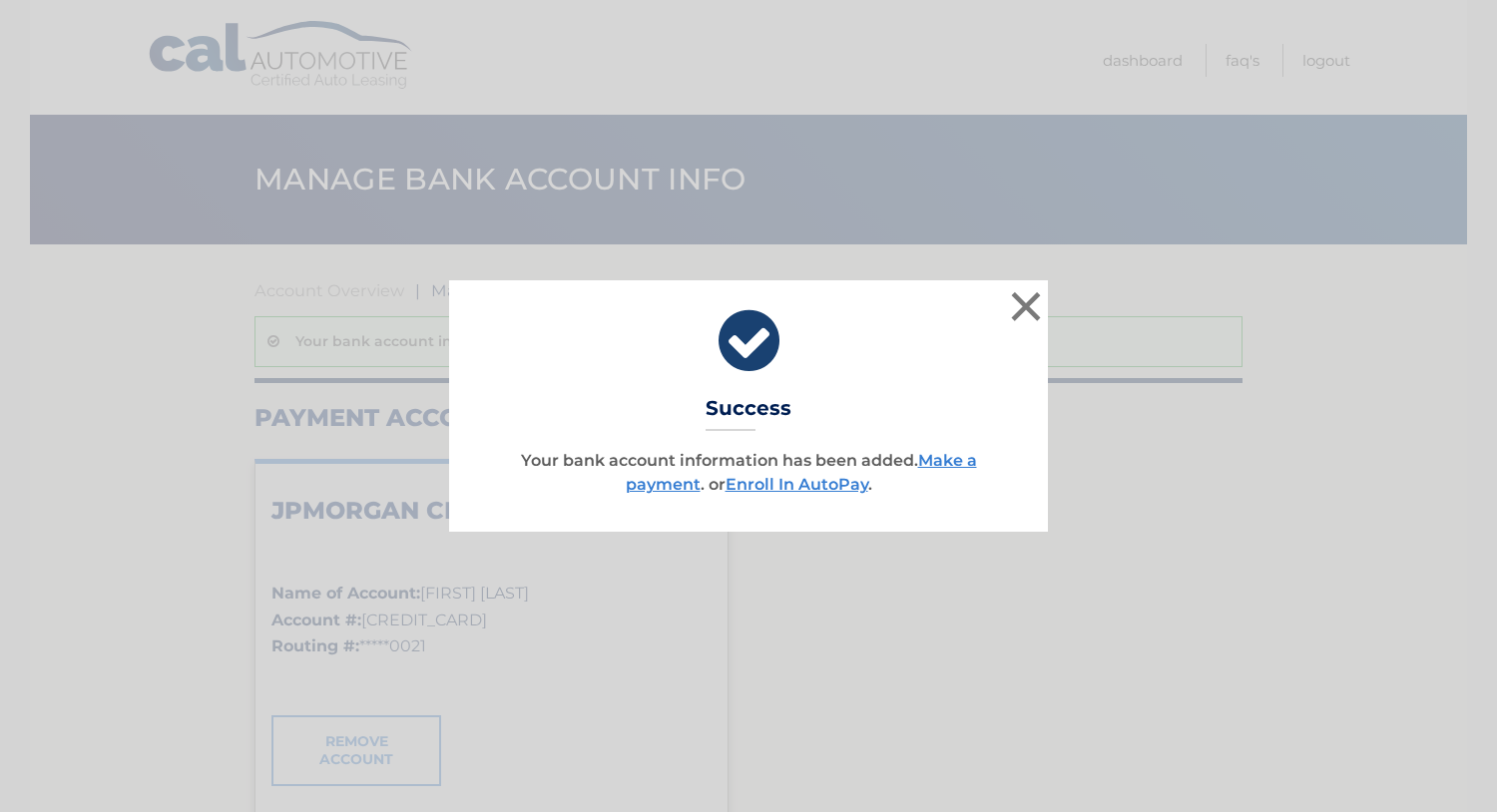 scroll, scrollTop: 0, scrollLeft: 0, axis: both 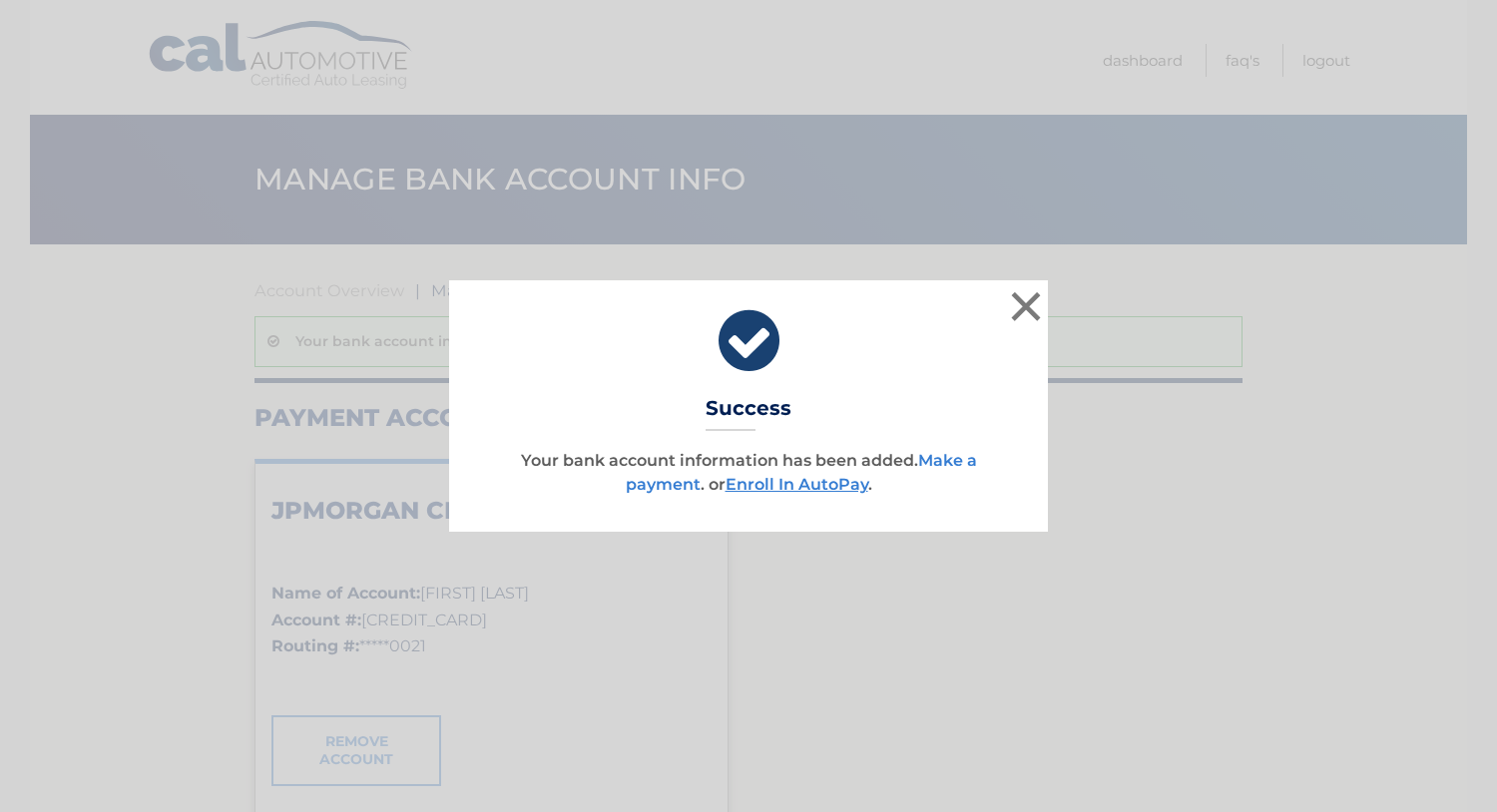 click on "Make a payment" at bounding box center (801, 472) 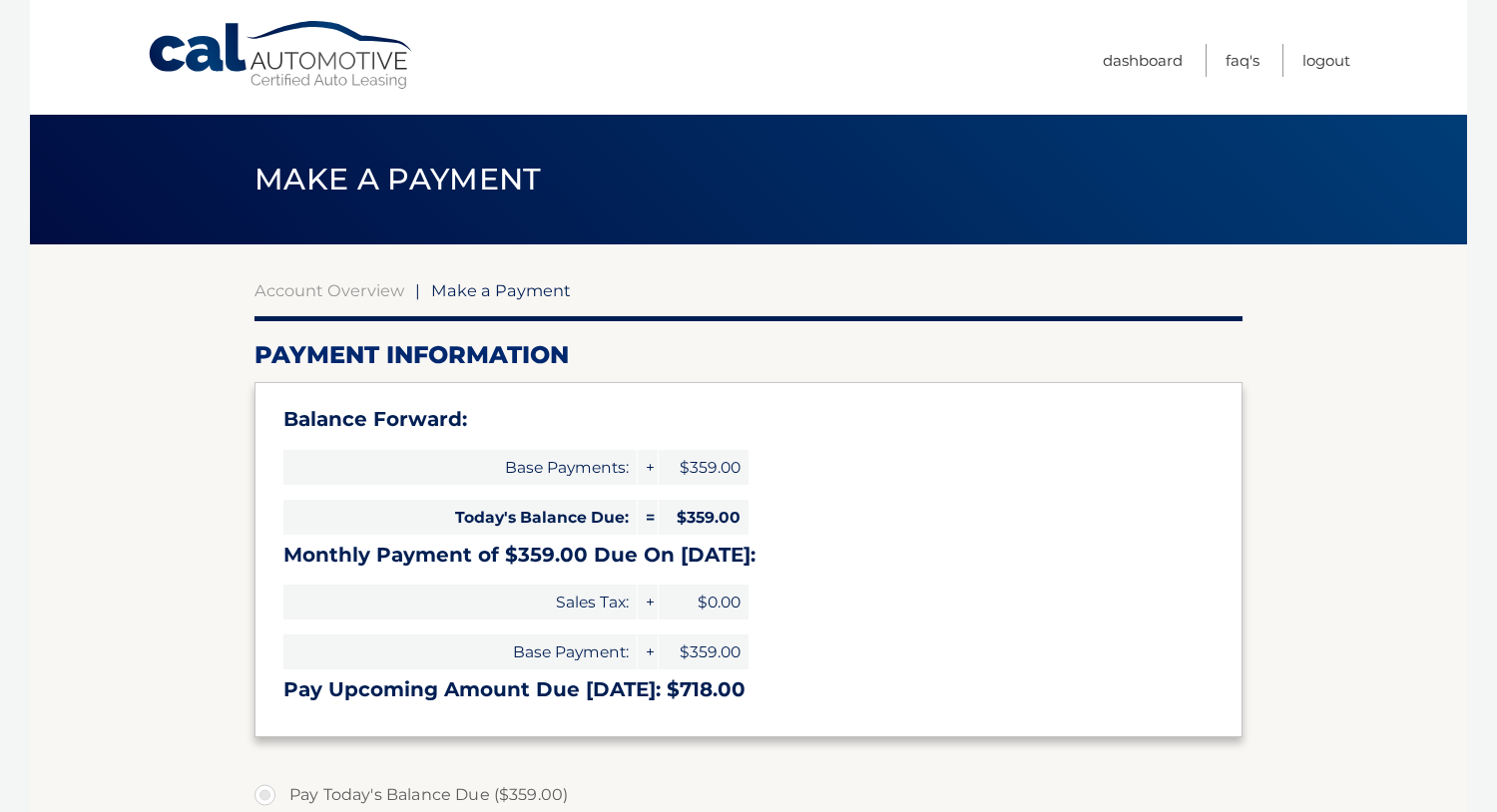 select on "[UUID]" 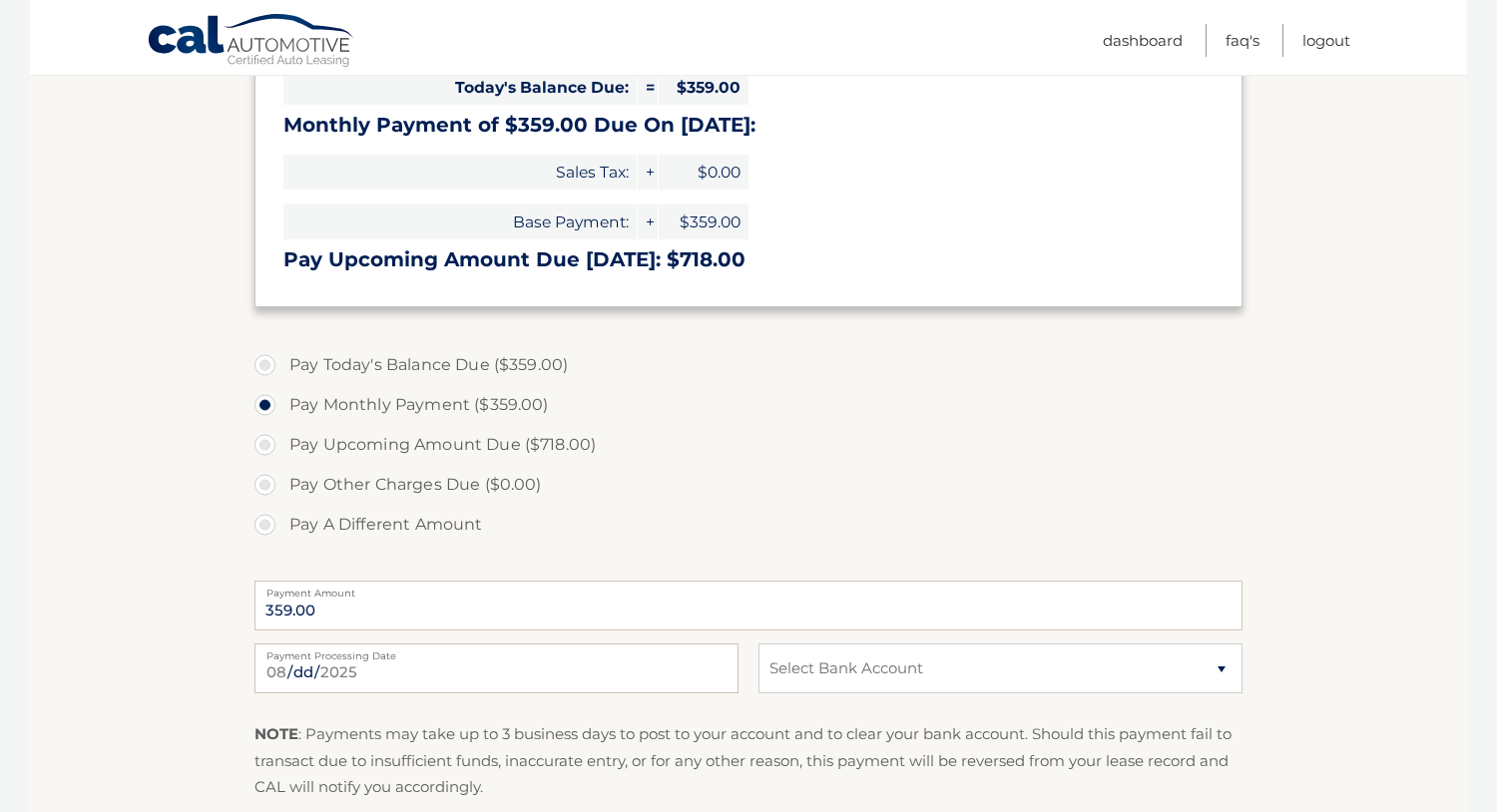 scroll, scrollTop: 431, scrollLeft: 0, axis: vertical 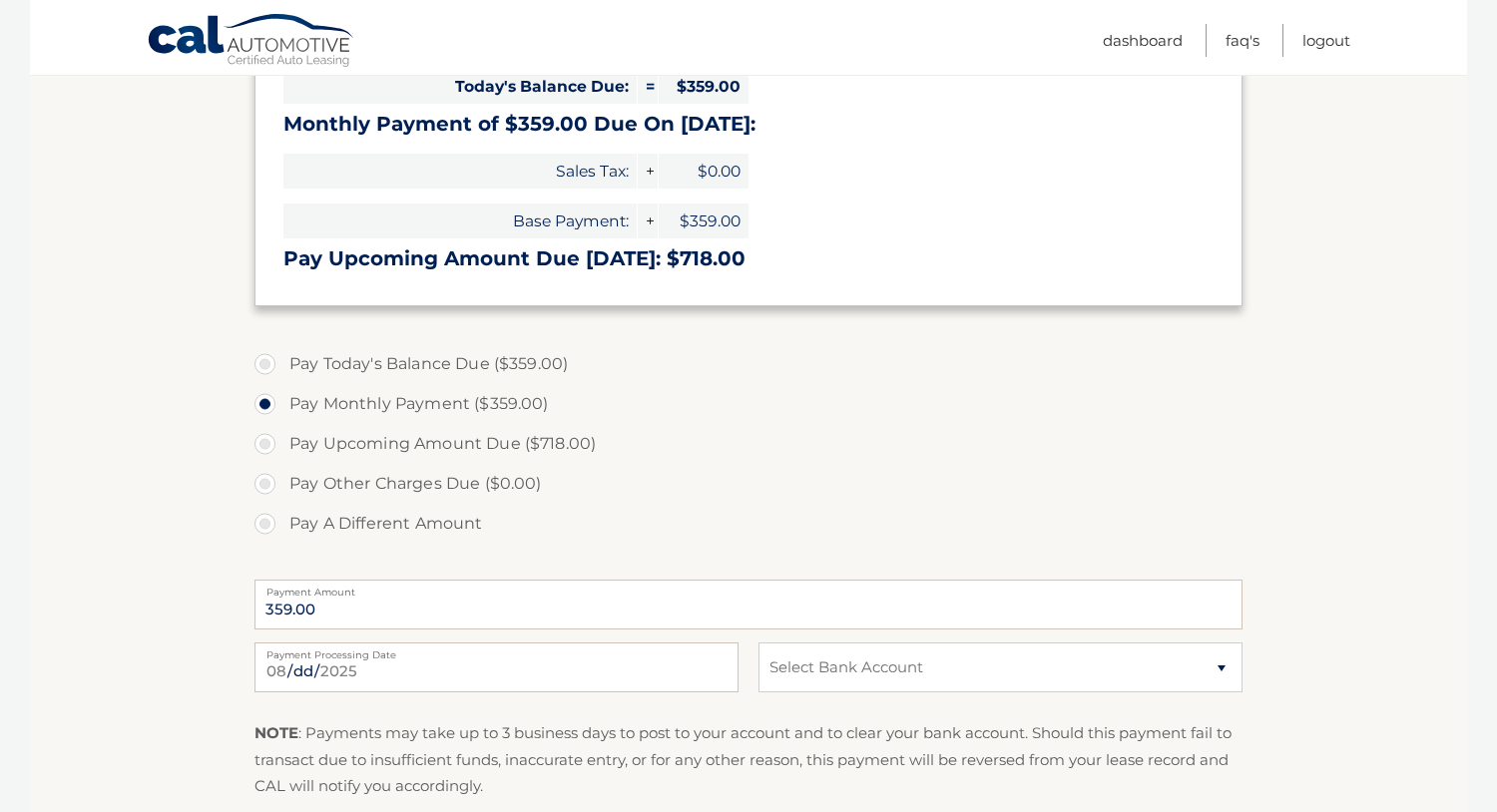 click on "Pay Today's Balance Due ($359.00)" at bounding box center (748, 364) 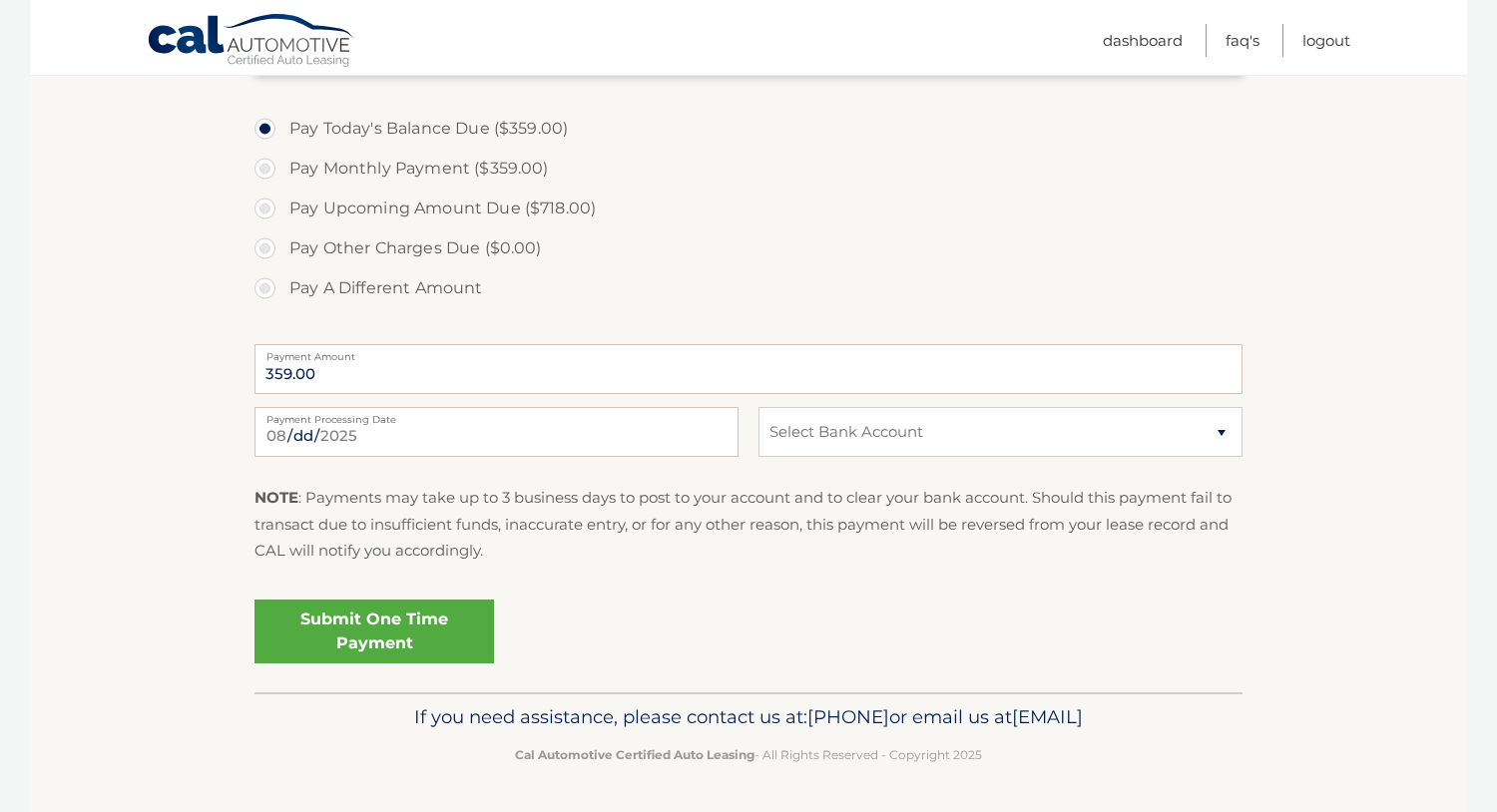 scroll, scrollTop: 744, scrollLeft: 0, axis: vertical 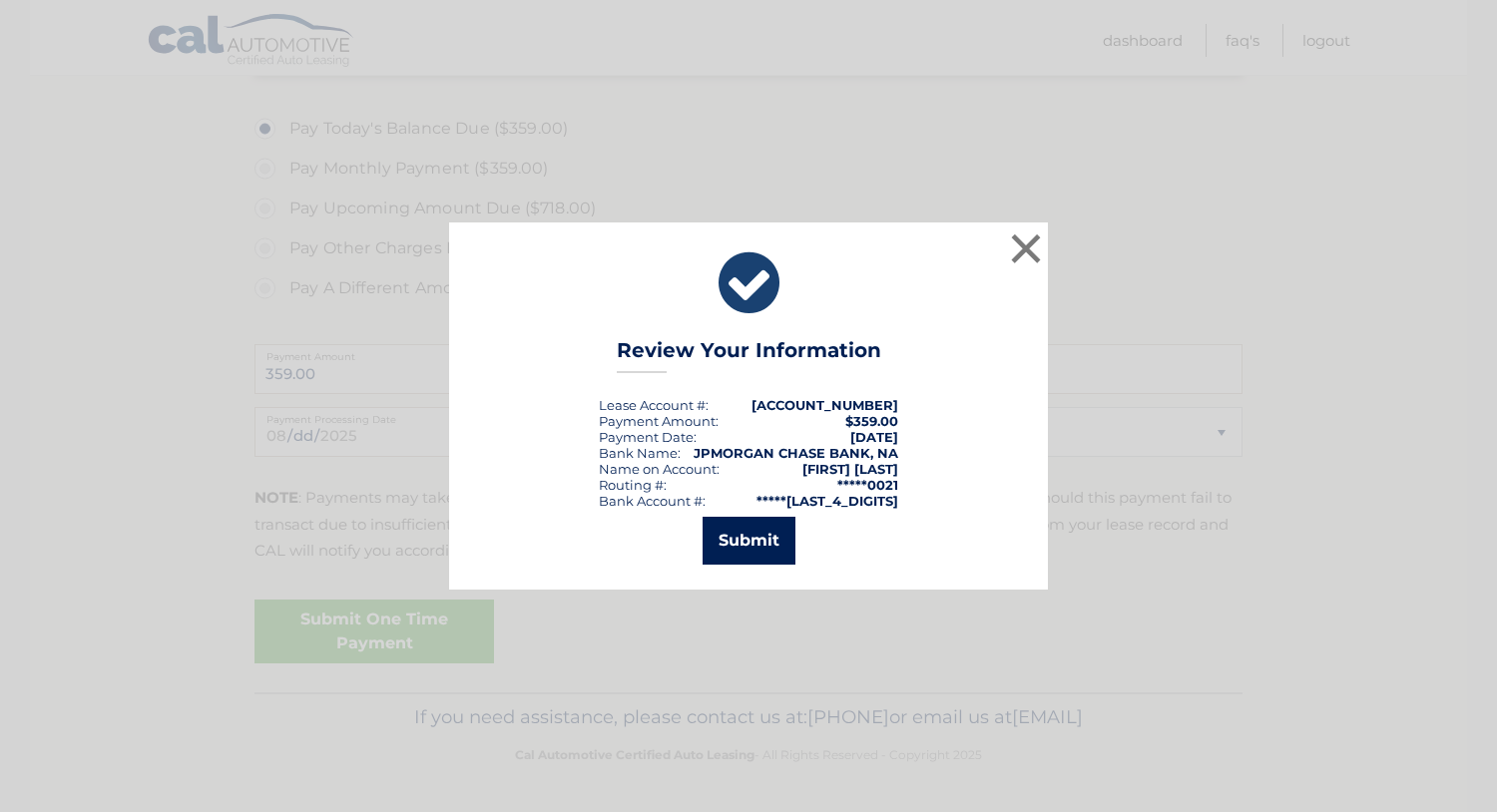 click on "Submit" at bounding box center [748, 541] 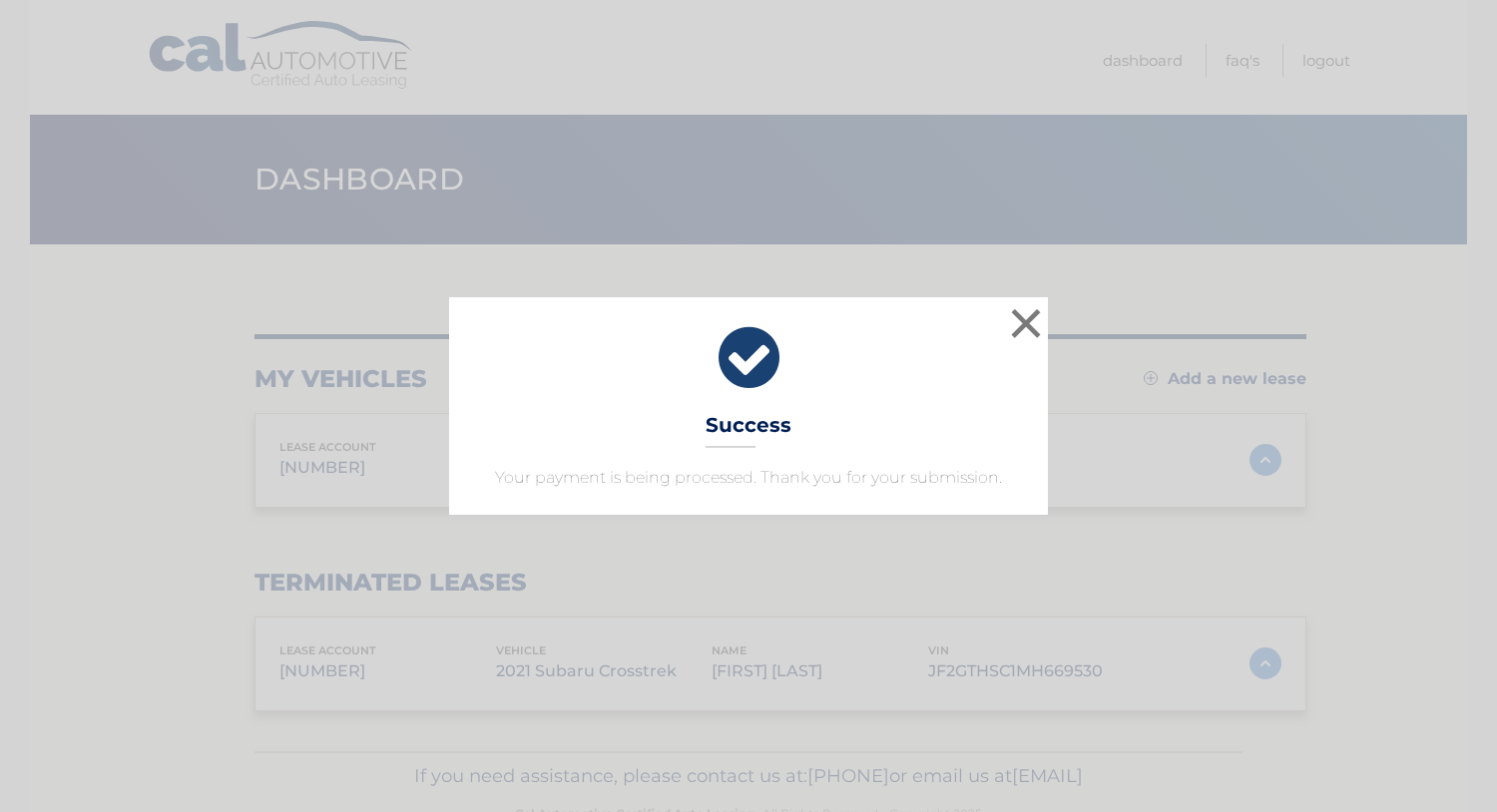 scroll, scrollTop: 0, scrollLeft: 0, axis: both 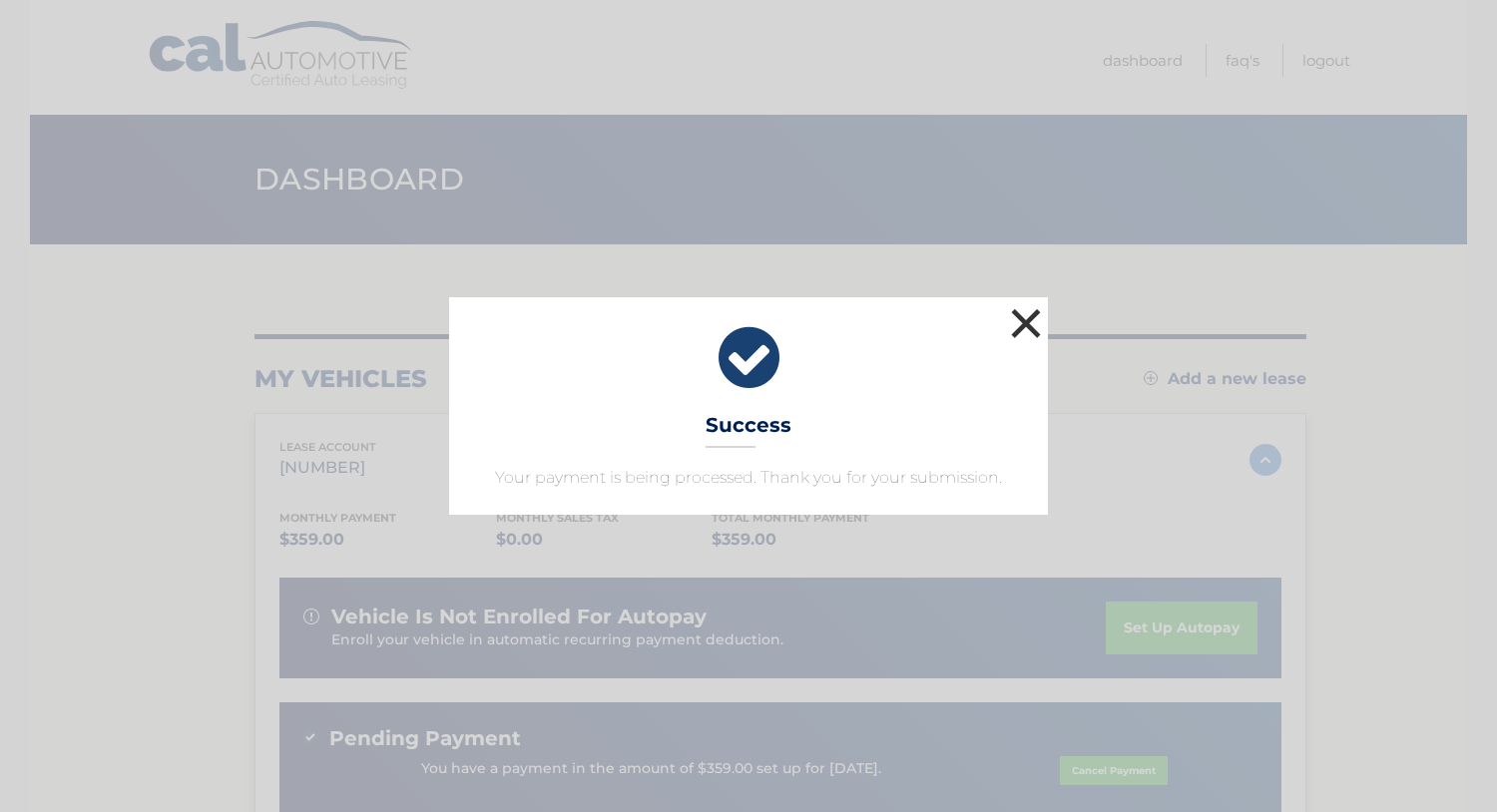 click on "×" at bounding box center (1026, 323) 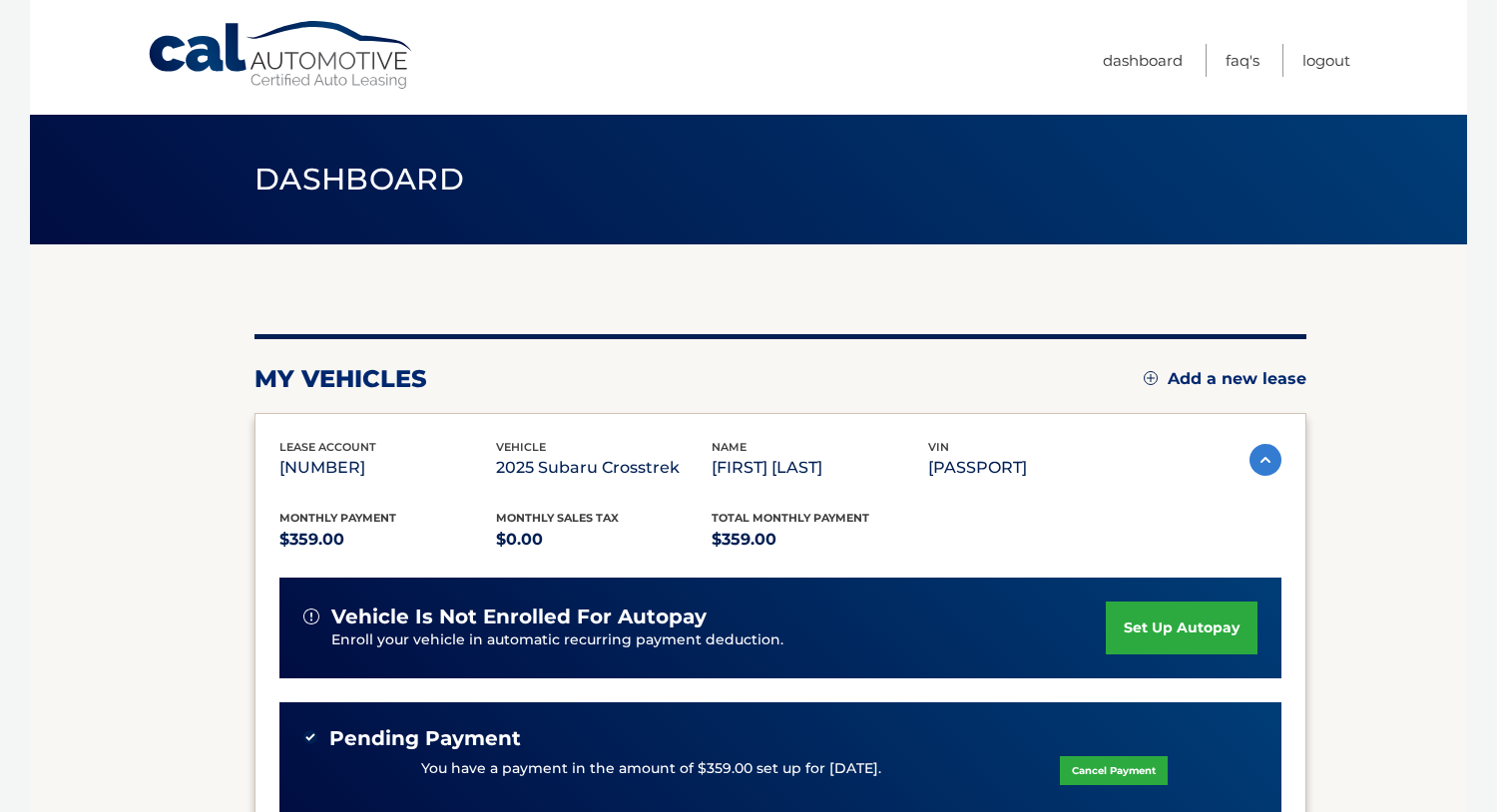 click on "set up autopay" at bounding box center [1182, 627] 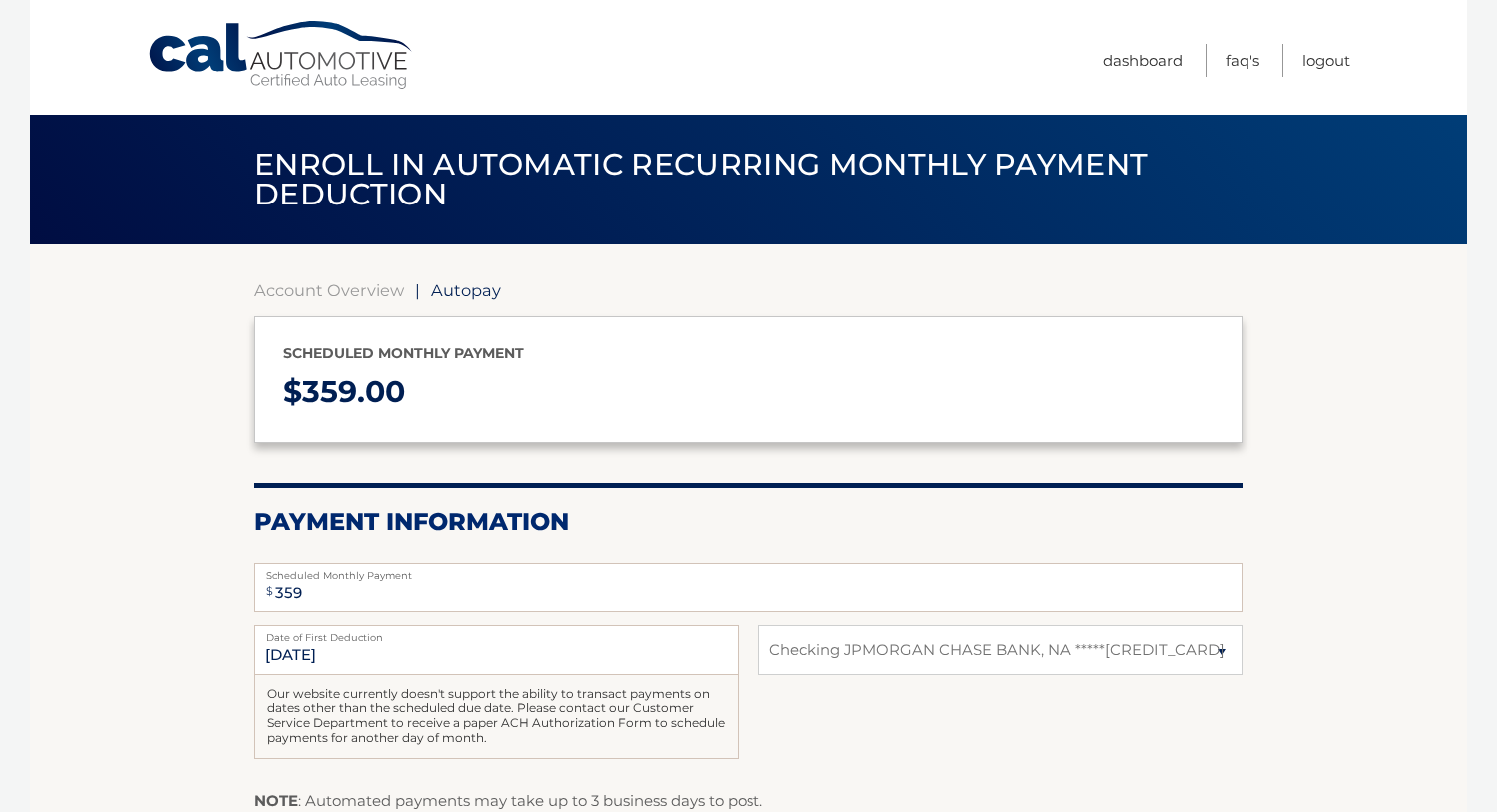 select on "OTI2ZDdiZDMtZDc4Yy00ZGU1LThlMGMtNDAzOGQ2YWY0Yjcw" 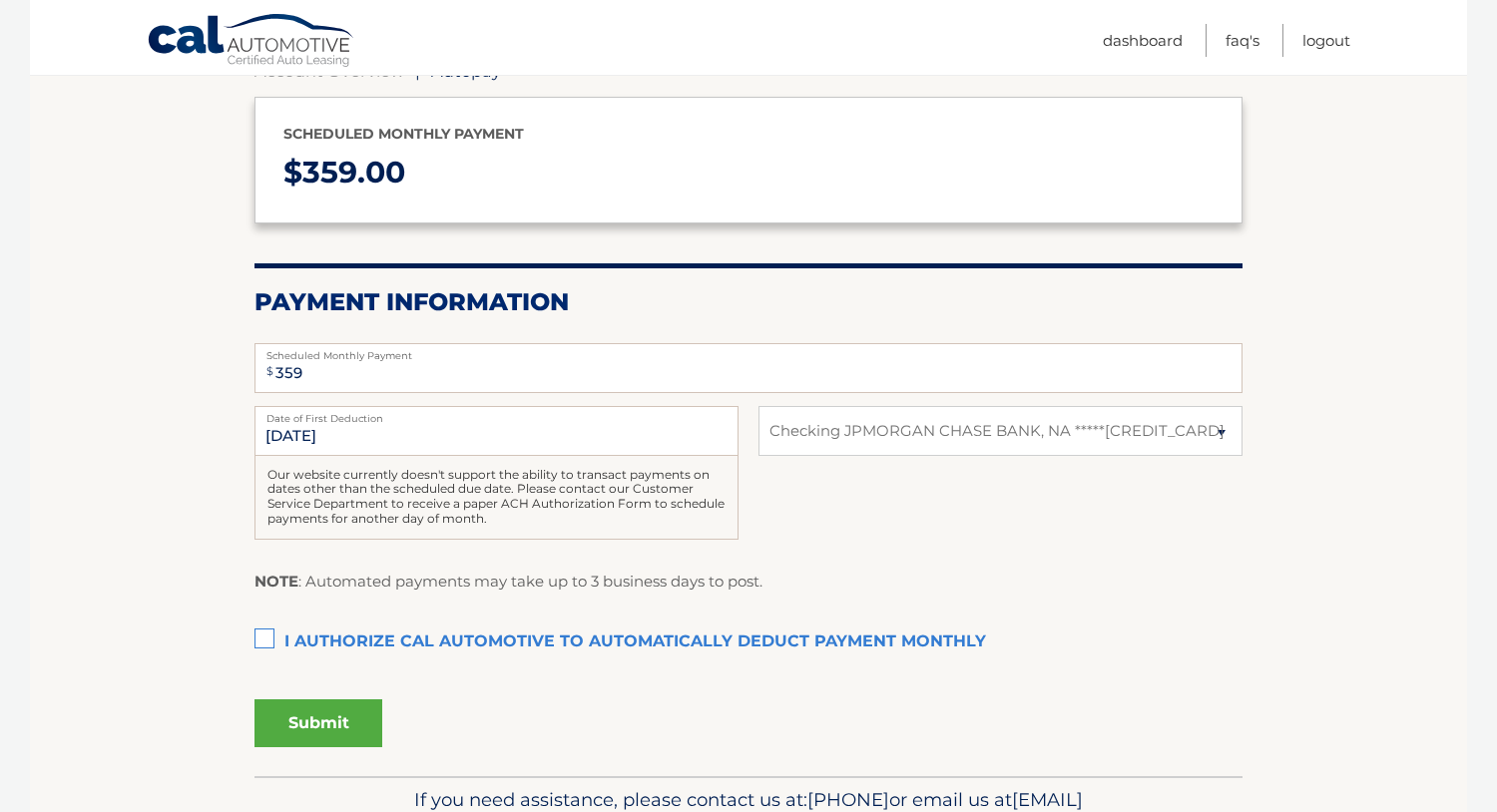 scroll, scrollTop: 220, scrollLeft: 0, axis: vertical 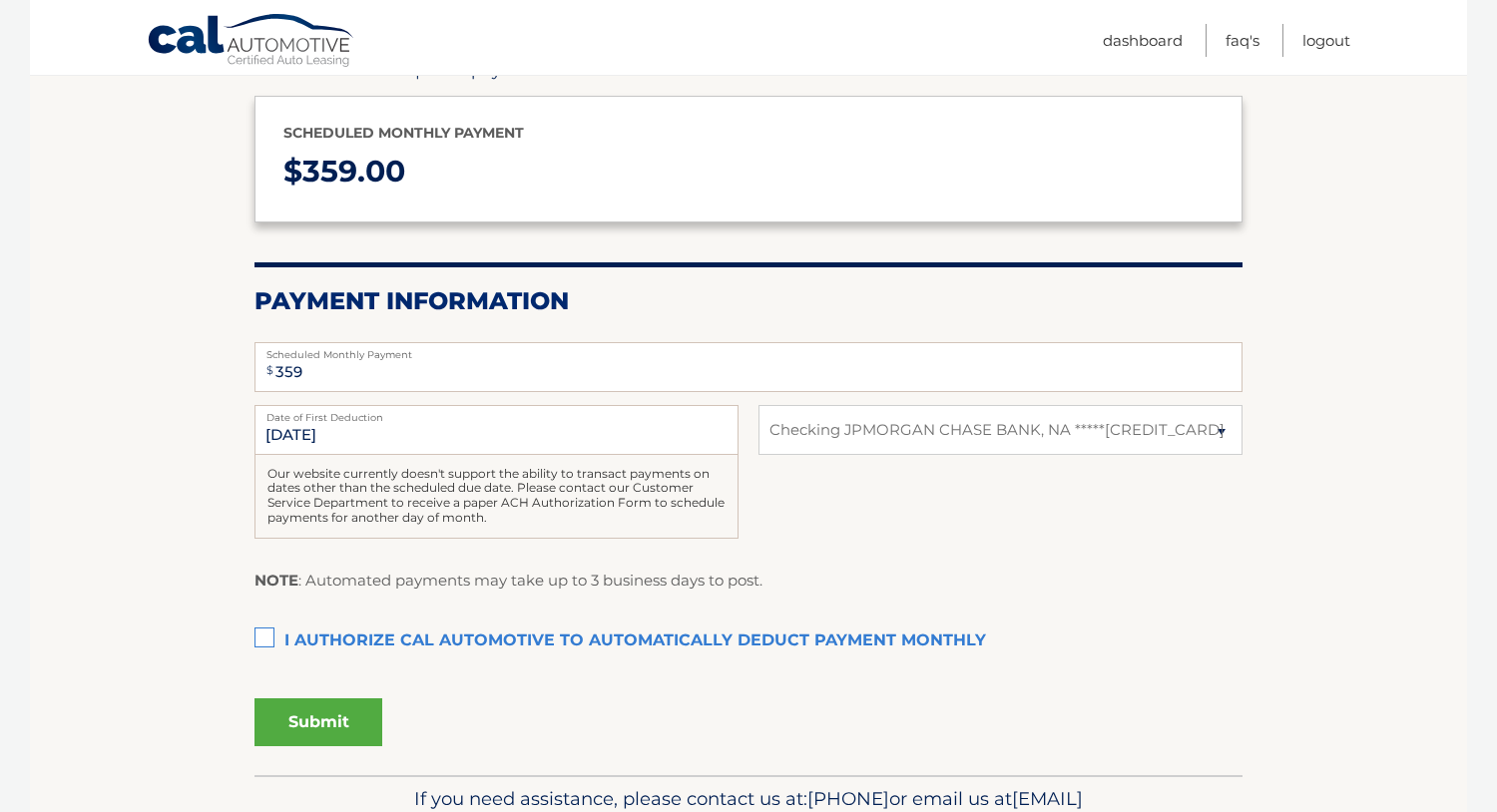 click on "I authorize cal automotive to automatically deduct payment monthly
This checkbox must be checked" at bounding box center [748, 641] 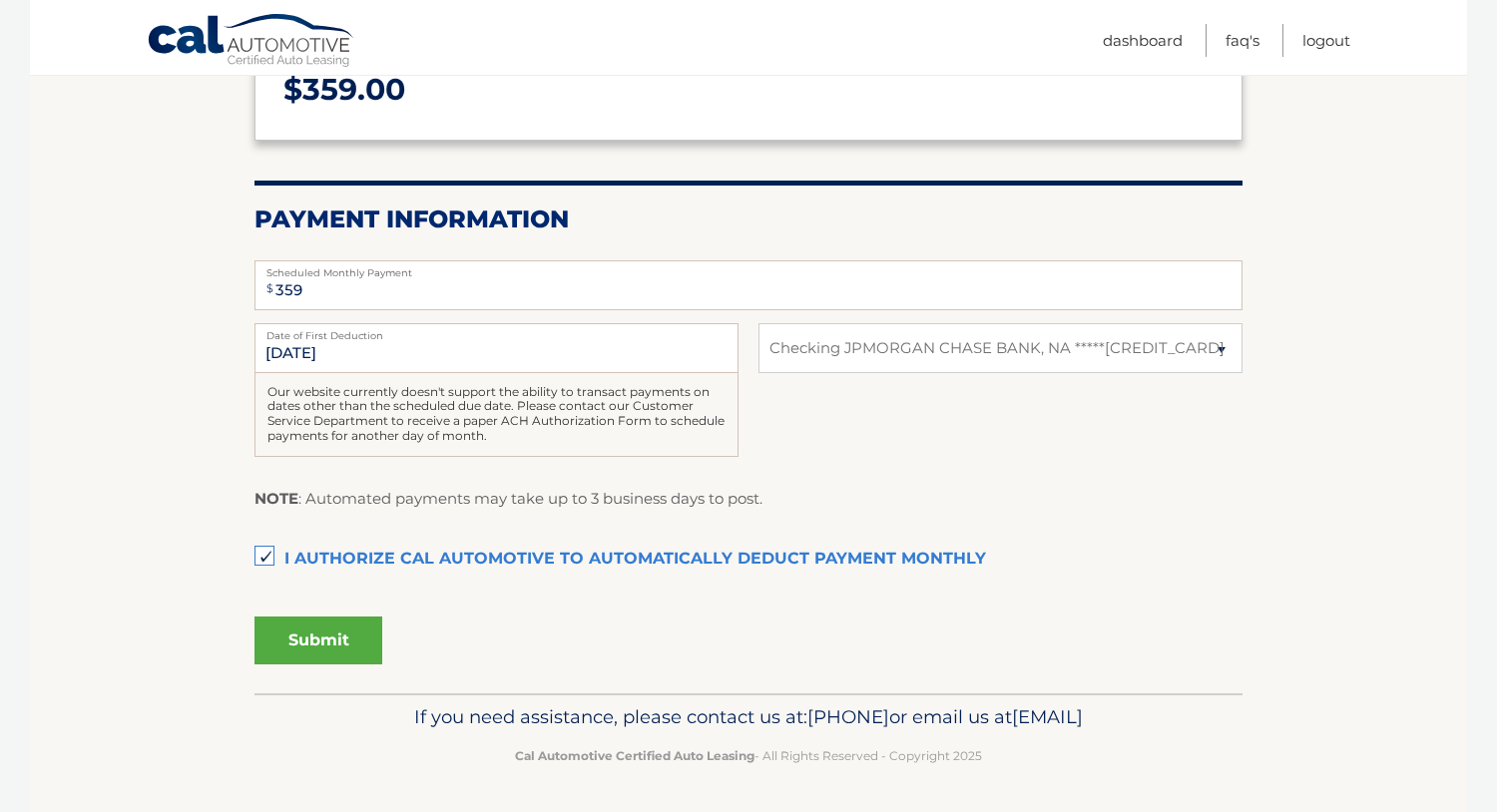 scroll, scrollTop: 372, scrollLeft: 0, axis: vertical 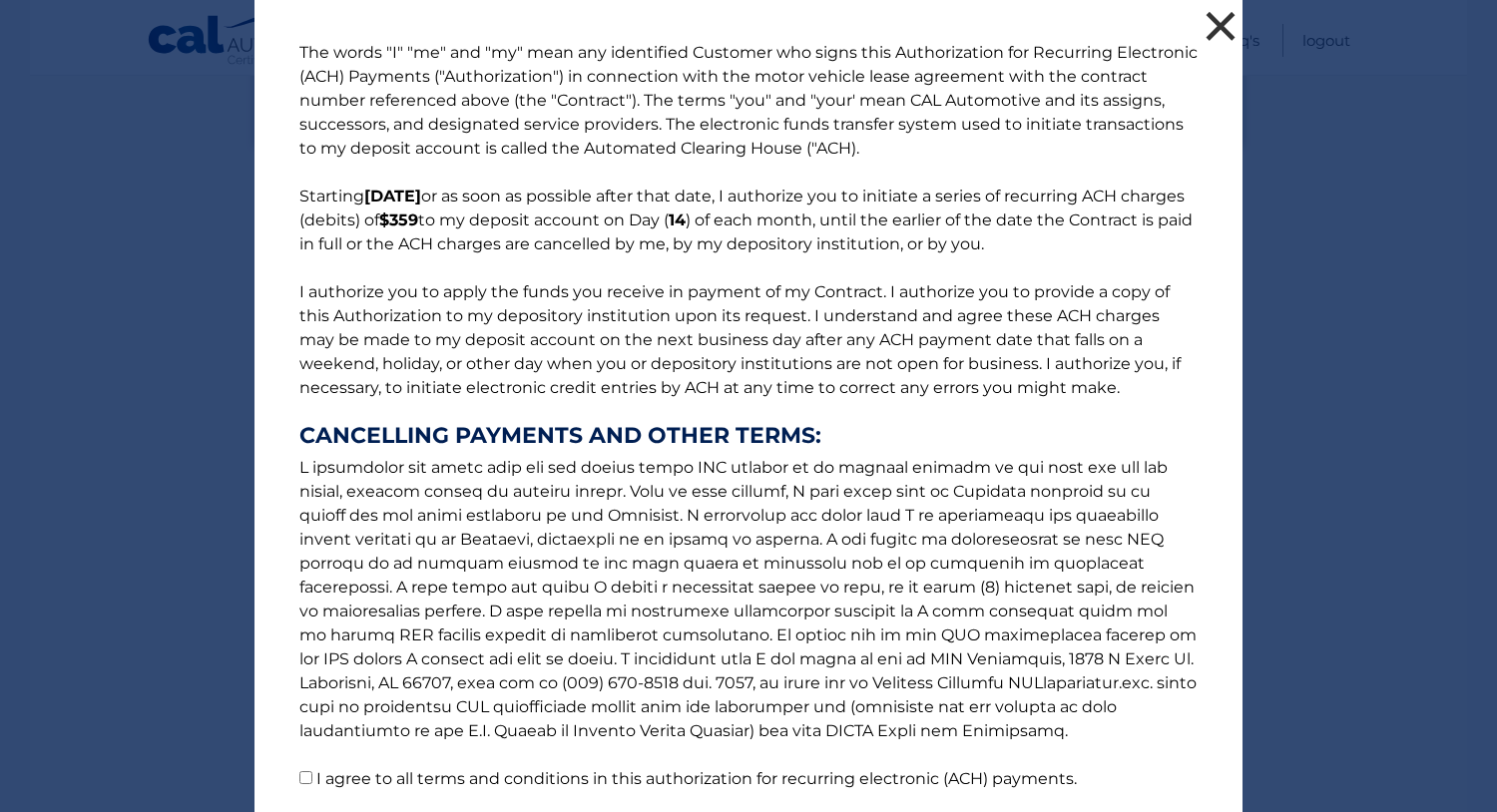 click on "×" at bounding box center [1221, 26] 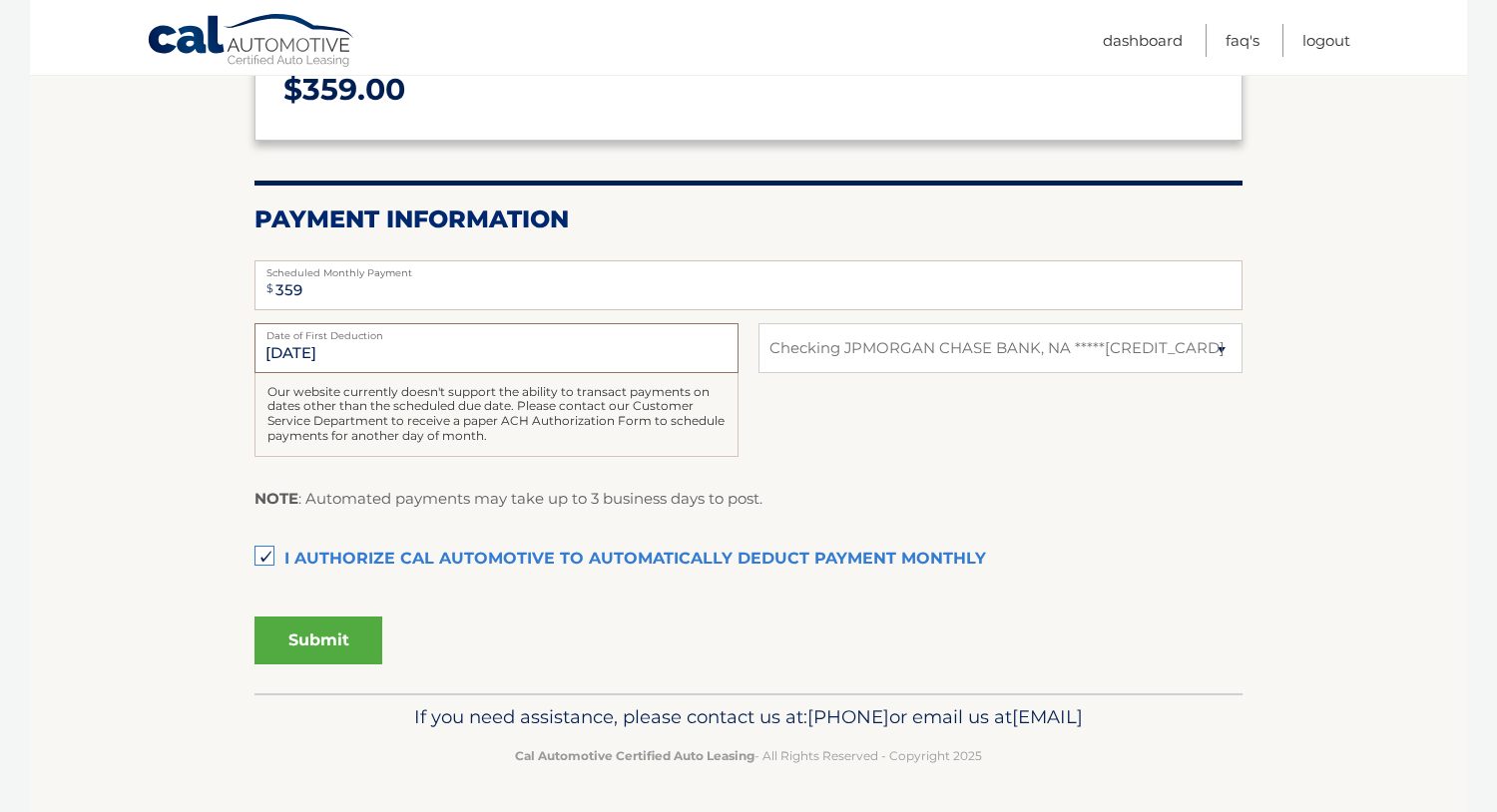 click on "8/14/2025" at bounding box center [496, 348] 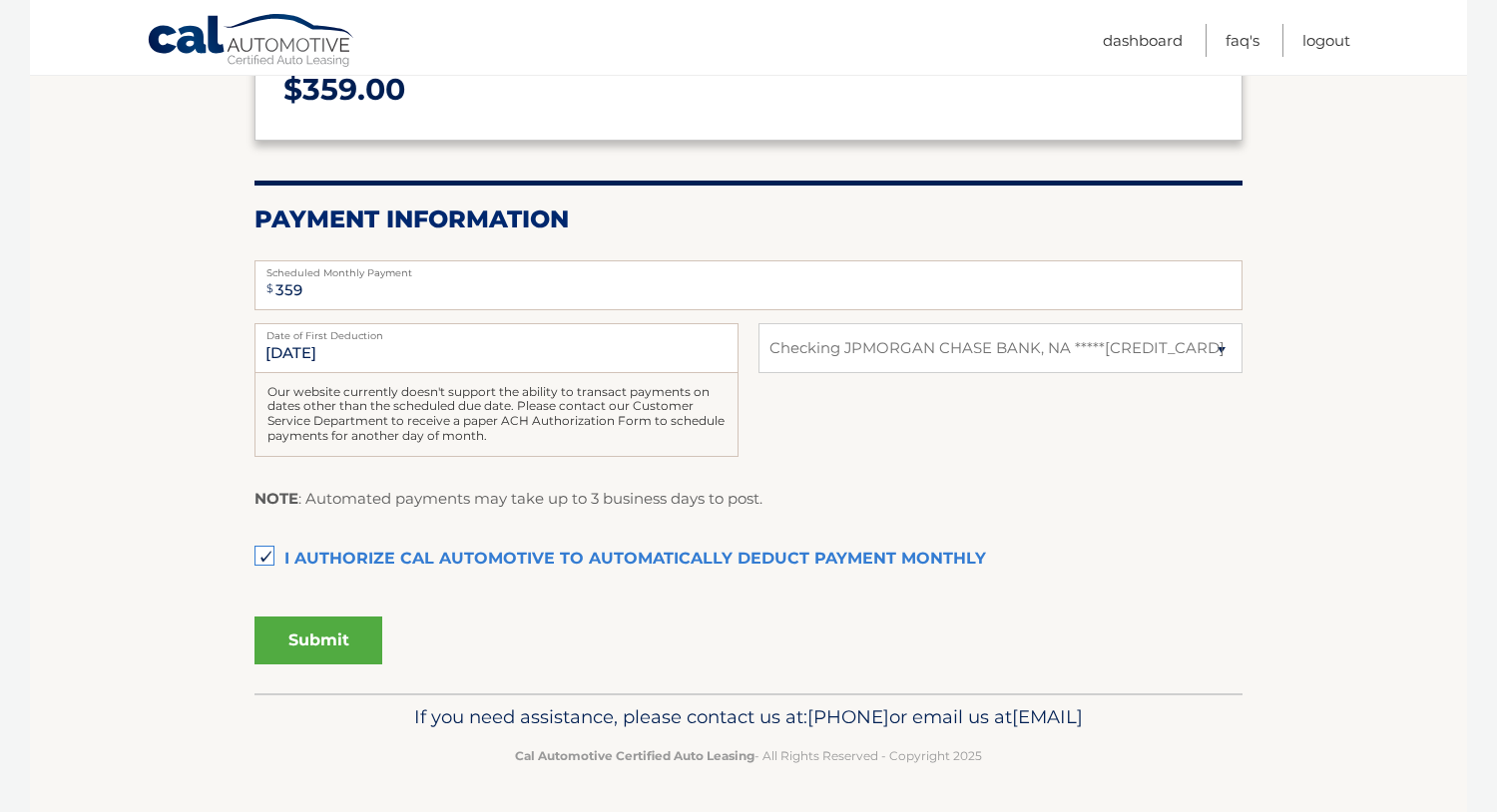 click on "8/14/2025
Date of First Deduction
Our website currently doesn't support the ability to transact payments on dates other than the scheduled due date. Please contact our Customer Service Department to receive a paper ACH Authorization Form to schedule payments for another day of month.
Select Bank Account
Checking JPMORGAN CHASE BANK, NA *****7382" at bounding box center [748, 401] 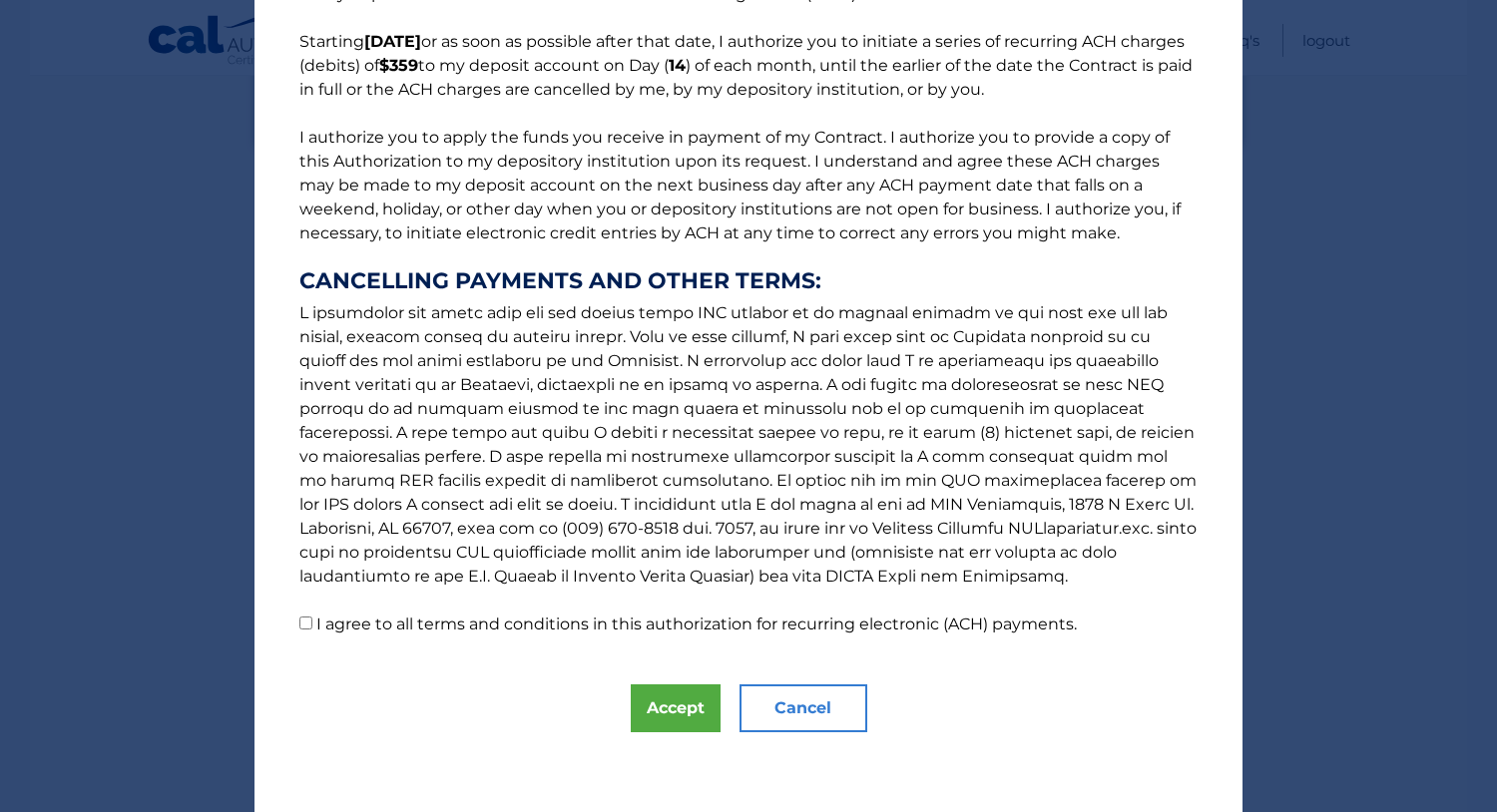 scroll, scrollTop: 622, scrollLeft: 0, axis: vertical 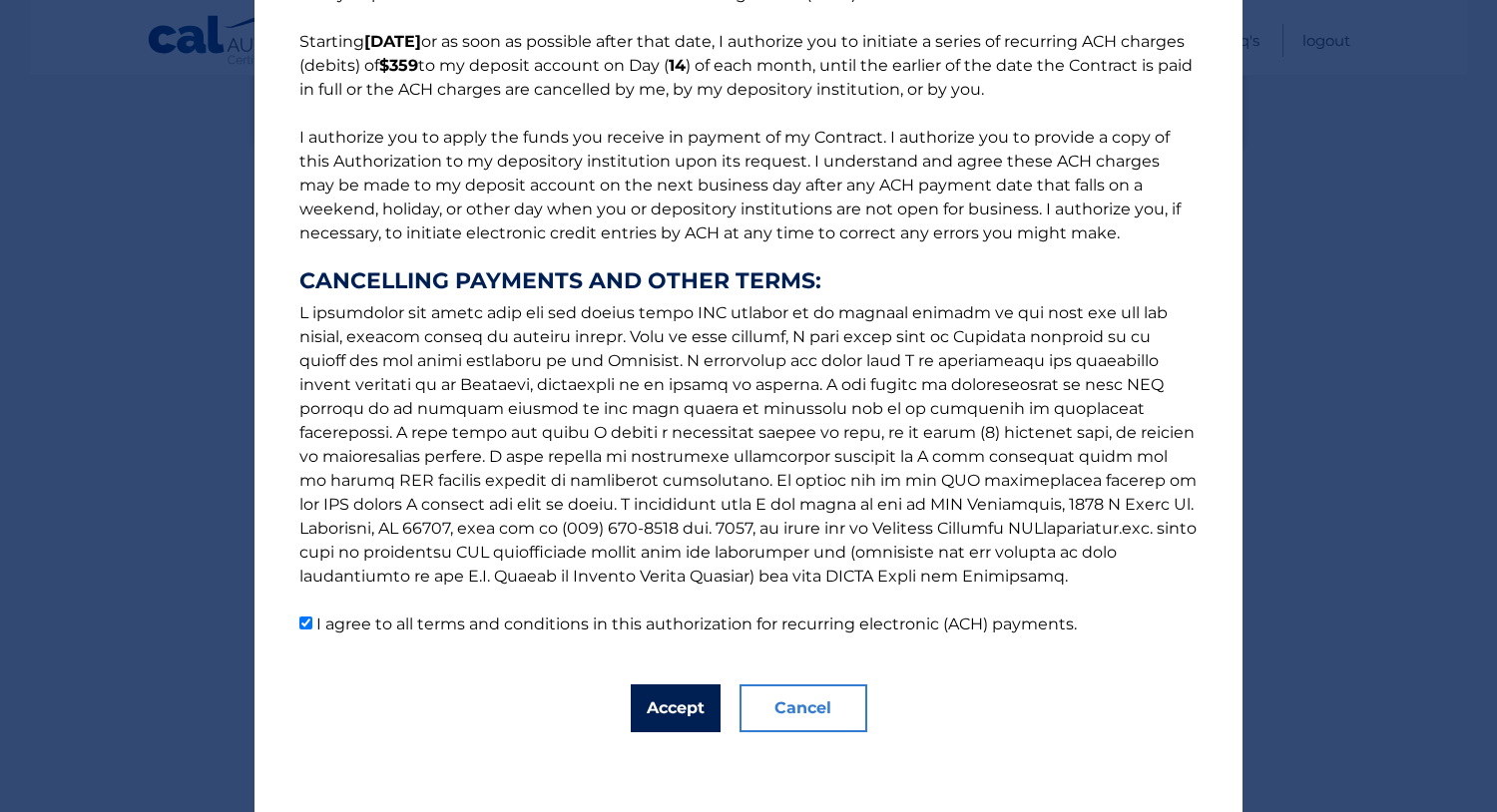 click on "Accept" at bounding box center [676, 708] 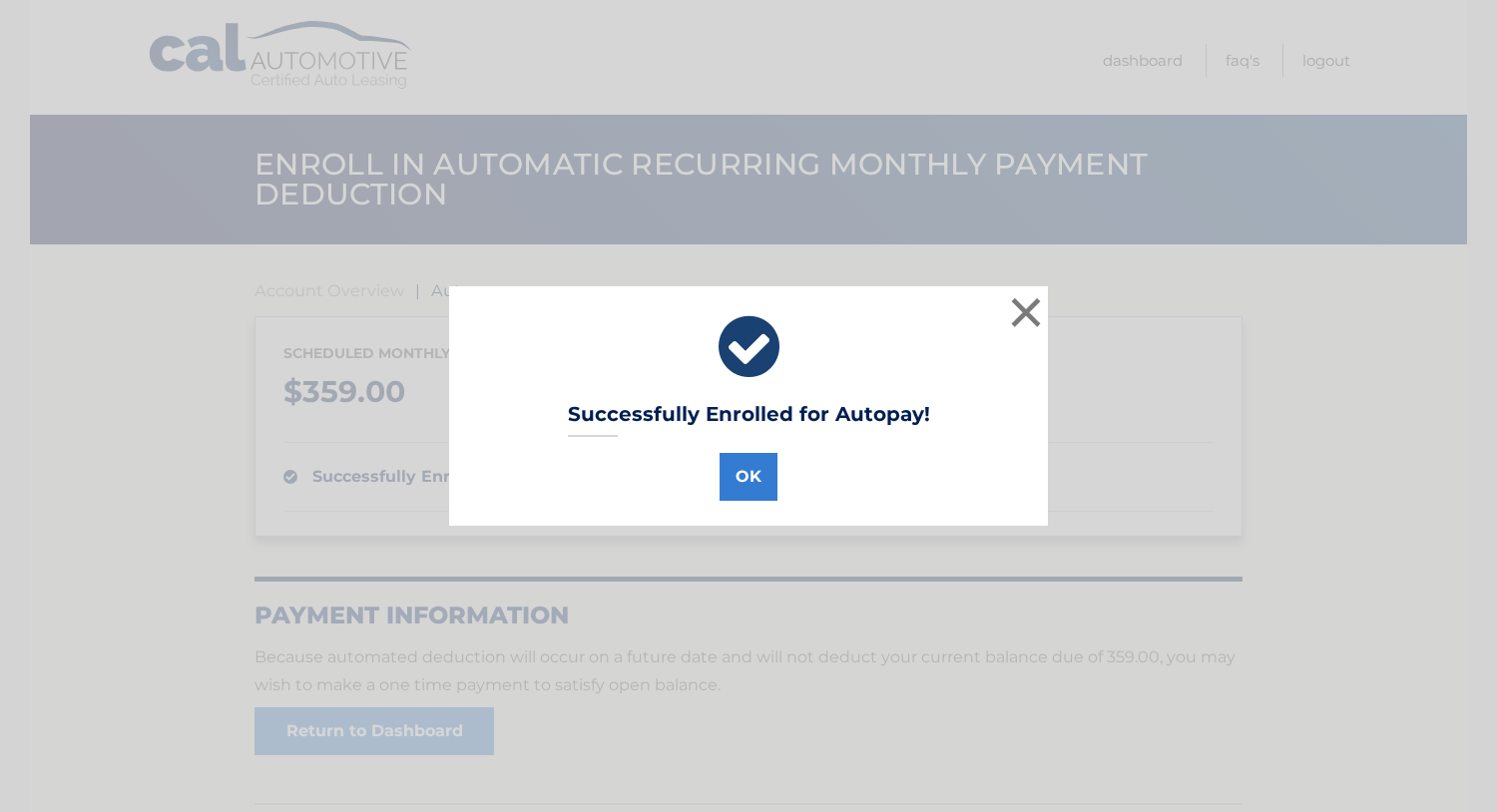 scroll, scrollTop: 0, scrollLeft: 0, axis: both 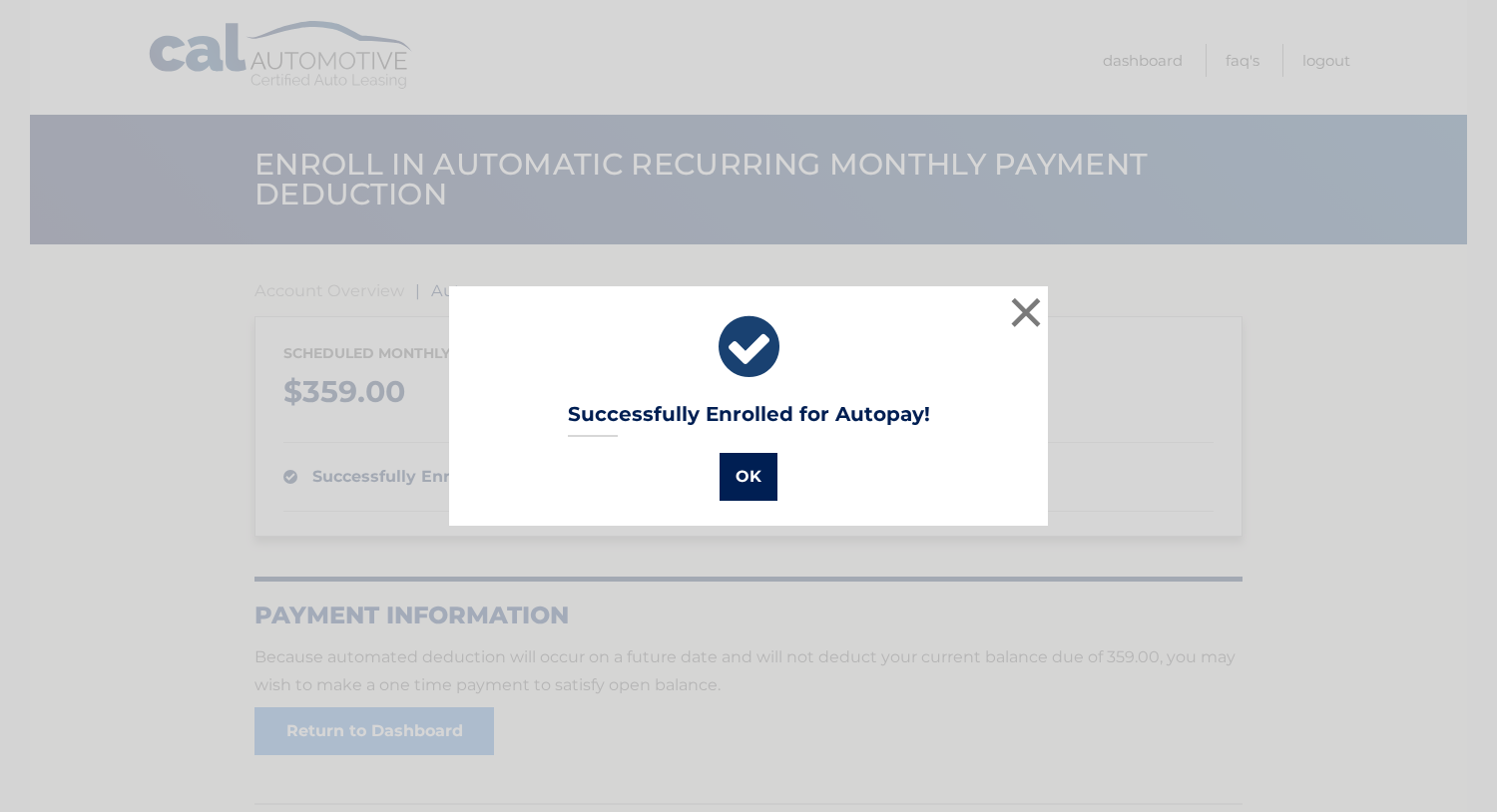 click on "OK" at bounding box center (748, 477) 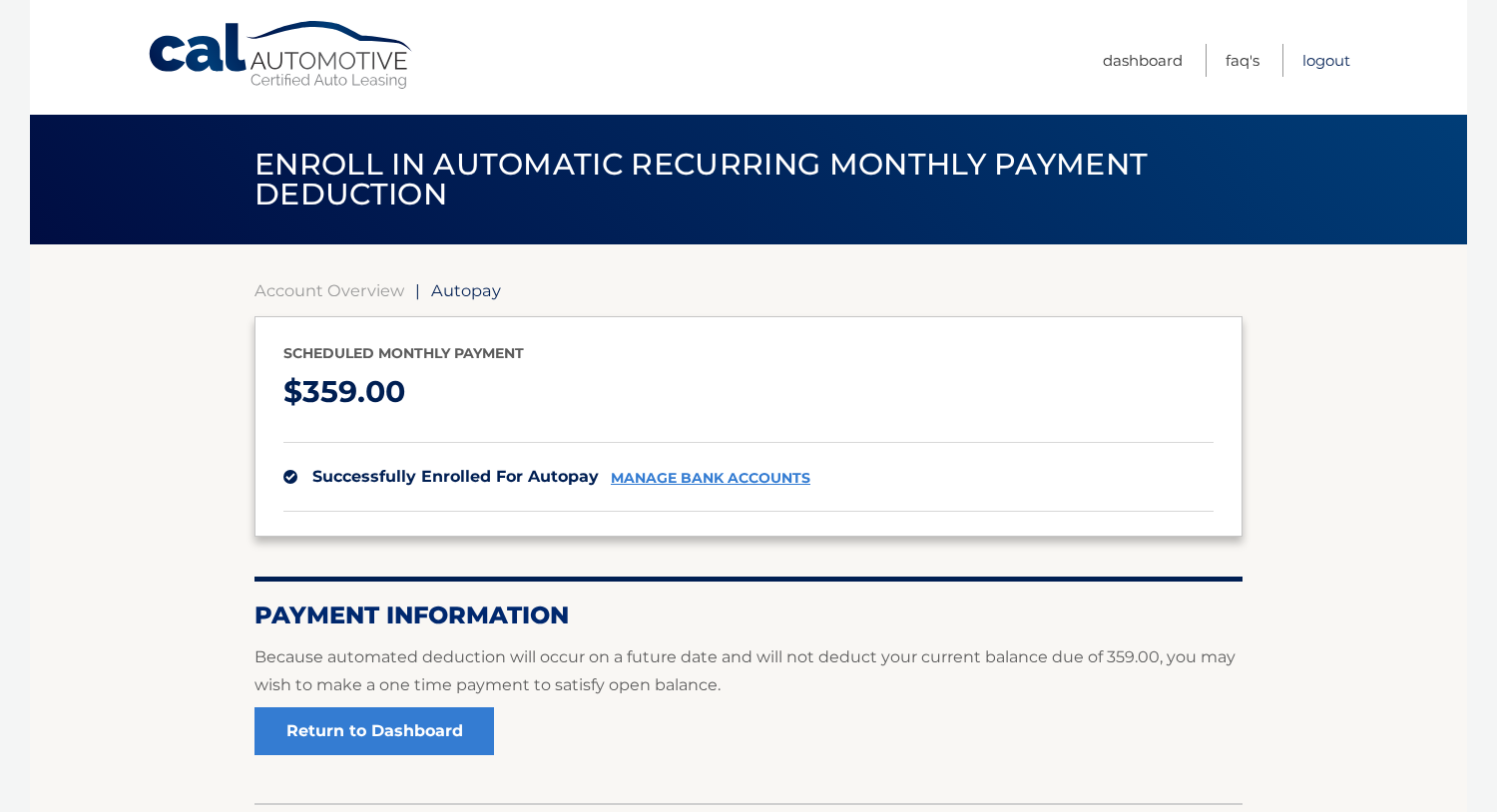 click on "Logout" at bounding box center [1326, 60] 